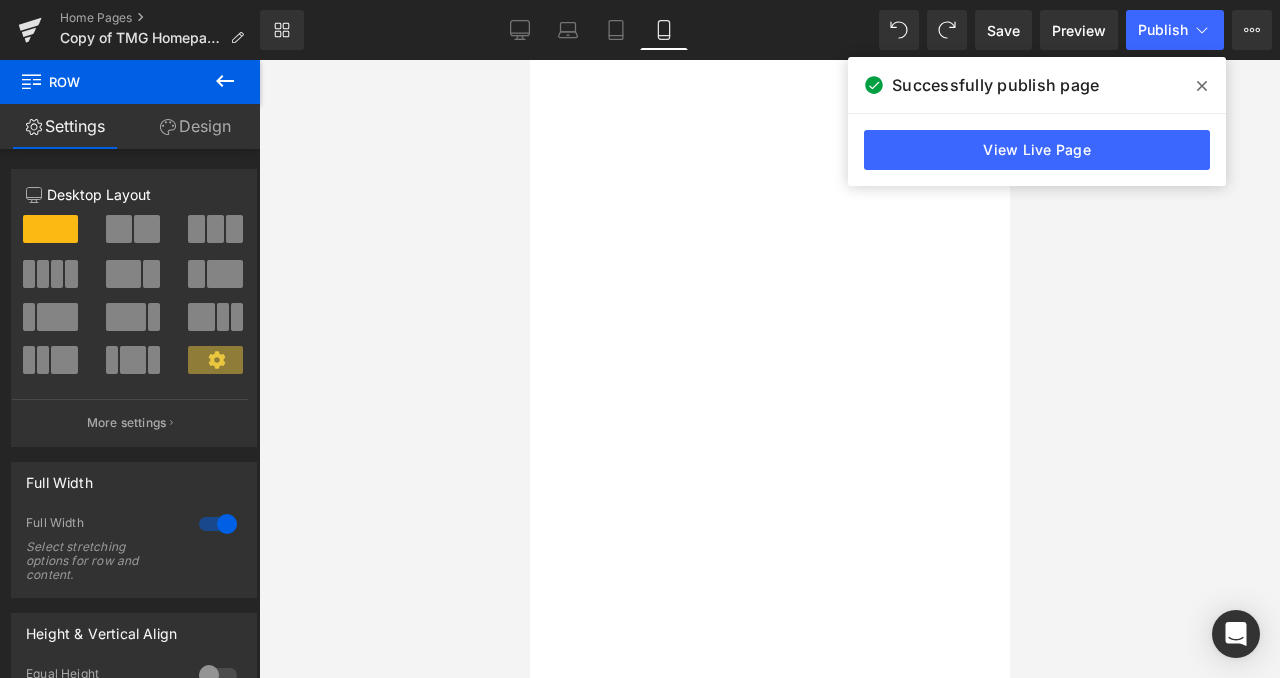 scroll, scrollTop: 0, scrollLeft: 0, axis: both 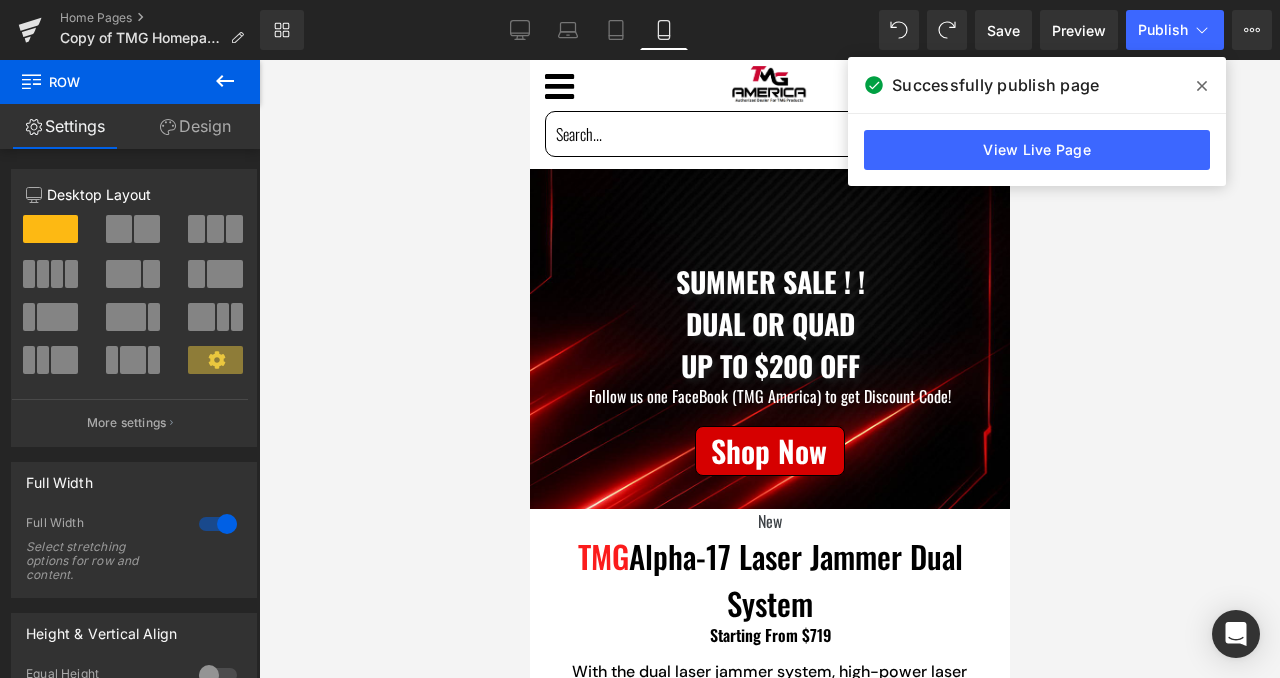 click at bounding box center (1202, 86) 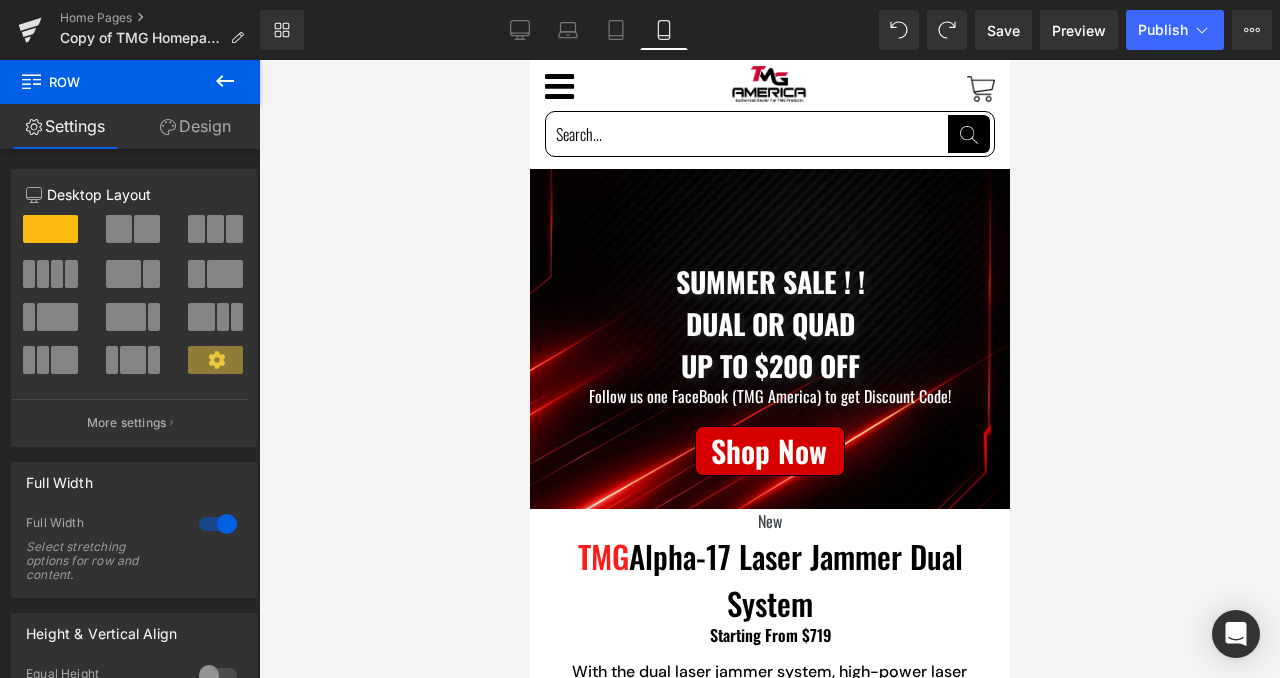scroll, scrollTop: 0, scrollLeft: 0, axis: both 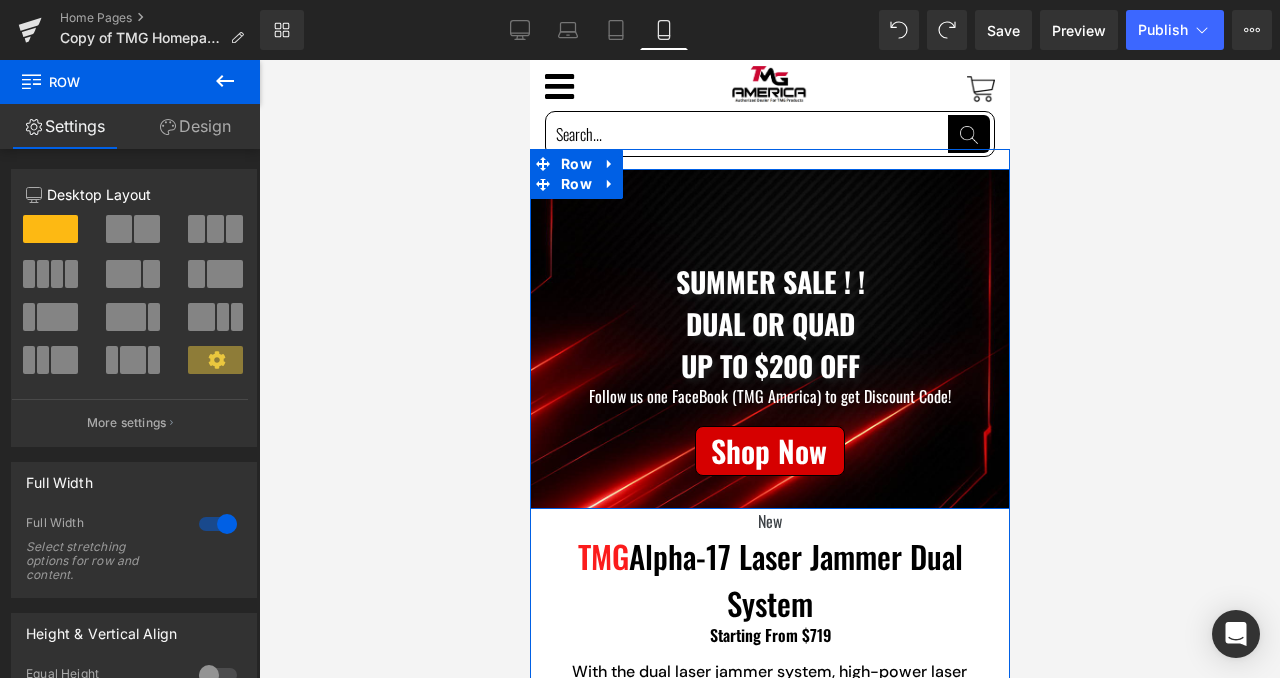 click on "Summer Sale ! ! Dual or quad up to $200 OFF Text Block
Follow us one FaceBook (TMG America) to get Discount Code!
Text Block         Separator         Shop Now Button         Row" at bounding box center [769, 296] 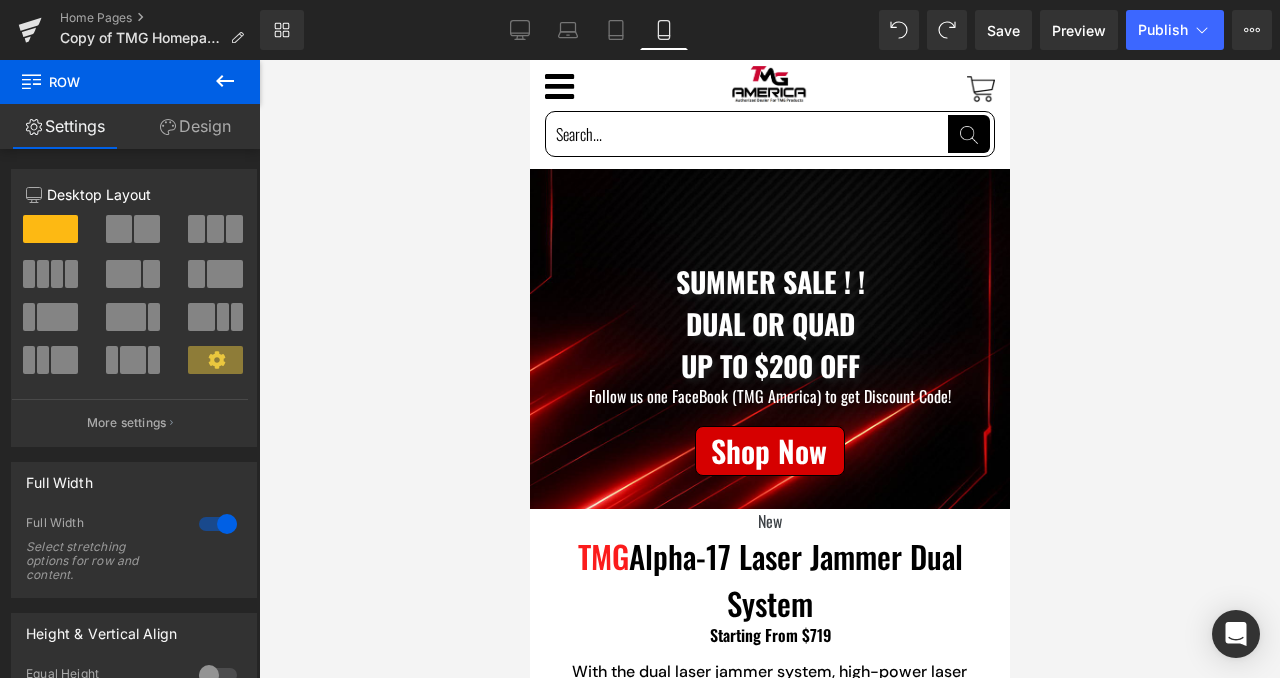 click 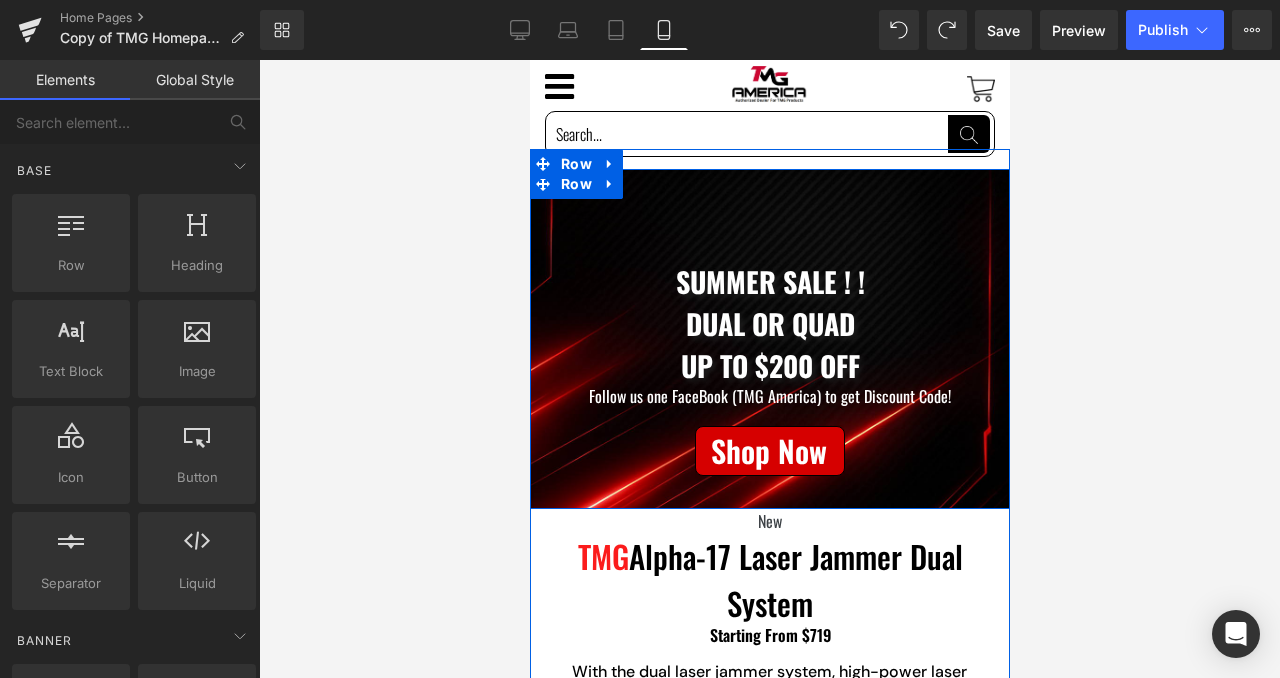 click on "Summer Sale ! ! Dual or quad up to $200 OFF Text Block
Follow us one FaceBook (TMG America) to get Discount Code!
Text Block         Separator         Shop Now Button         Row" at bounding box center [769, 296] 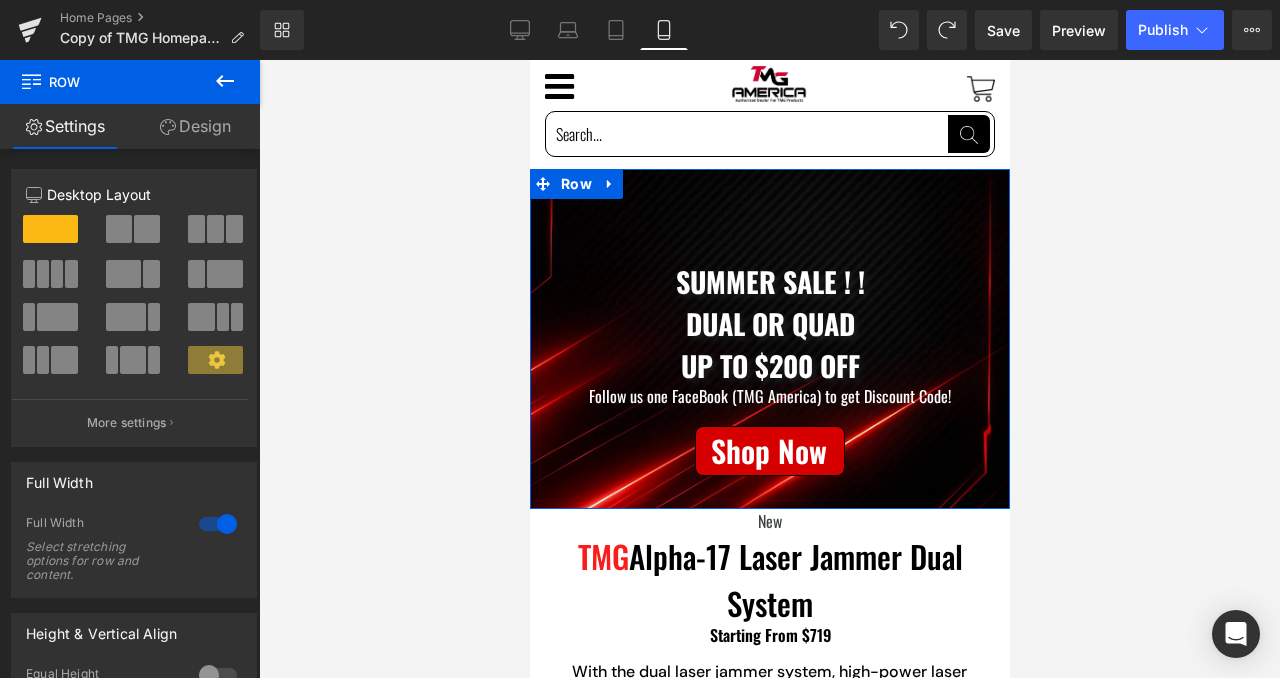 click on "Design" at bounding box center (195, 126) 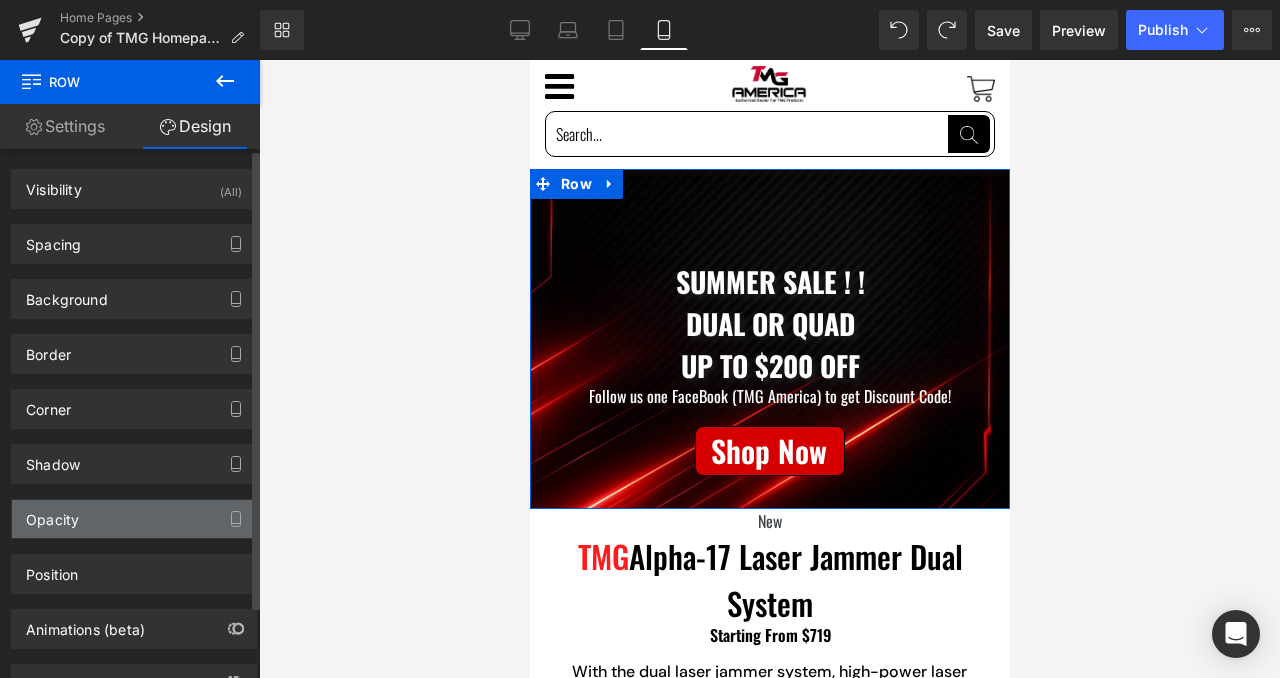 type on "[URL][DOMAIN_NAME]" 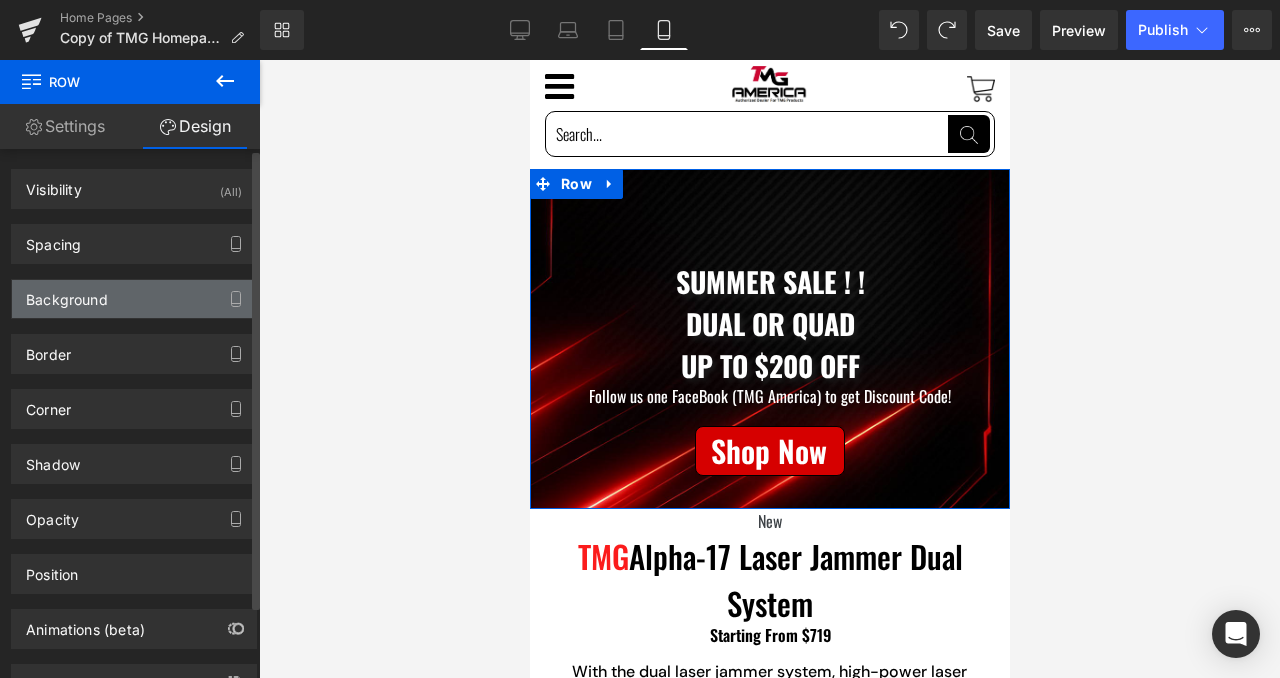 click on "Background" at bounding box center (134, 299) 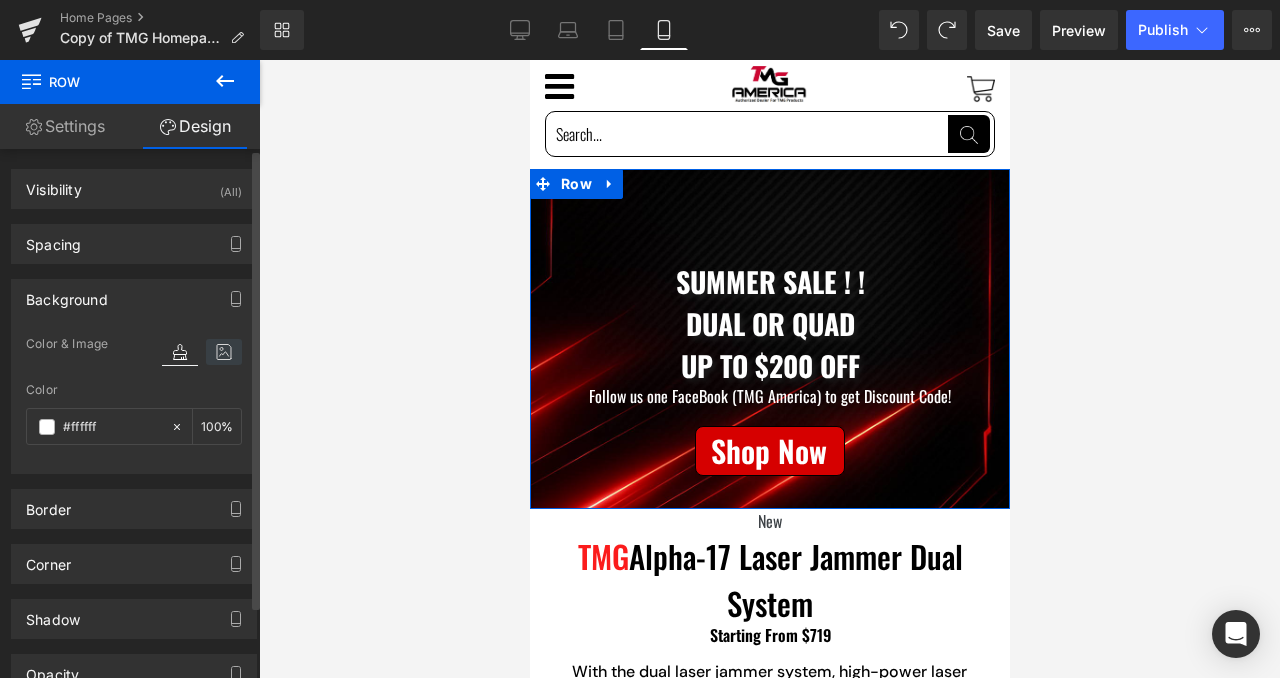 click at bounding box center (224, 352) 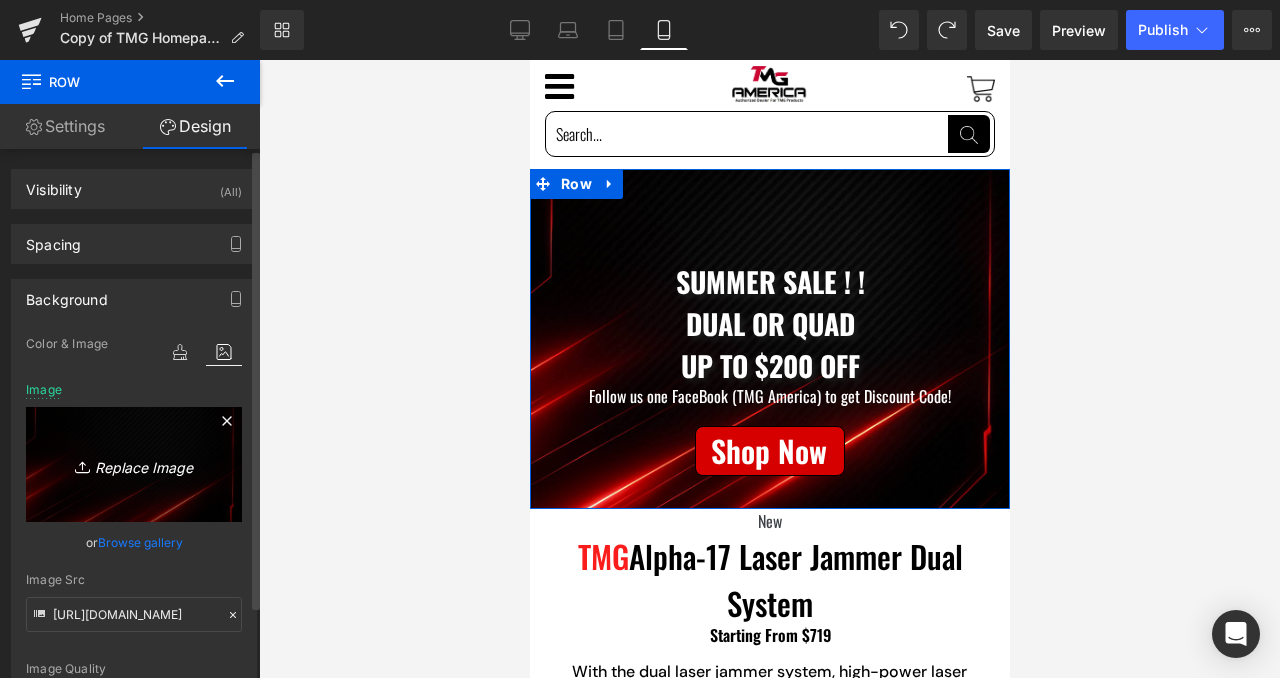 click on "Replace Image" at bounding box center [134, 464] 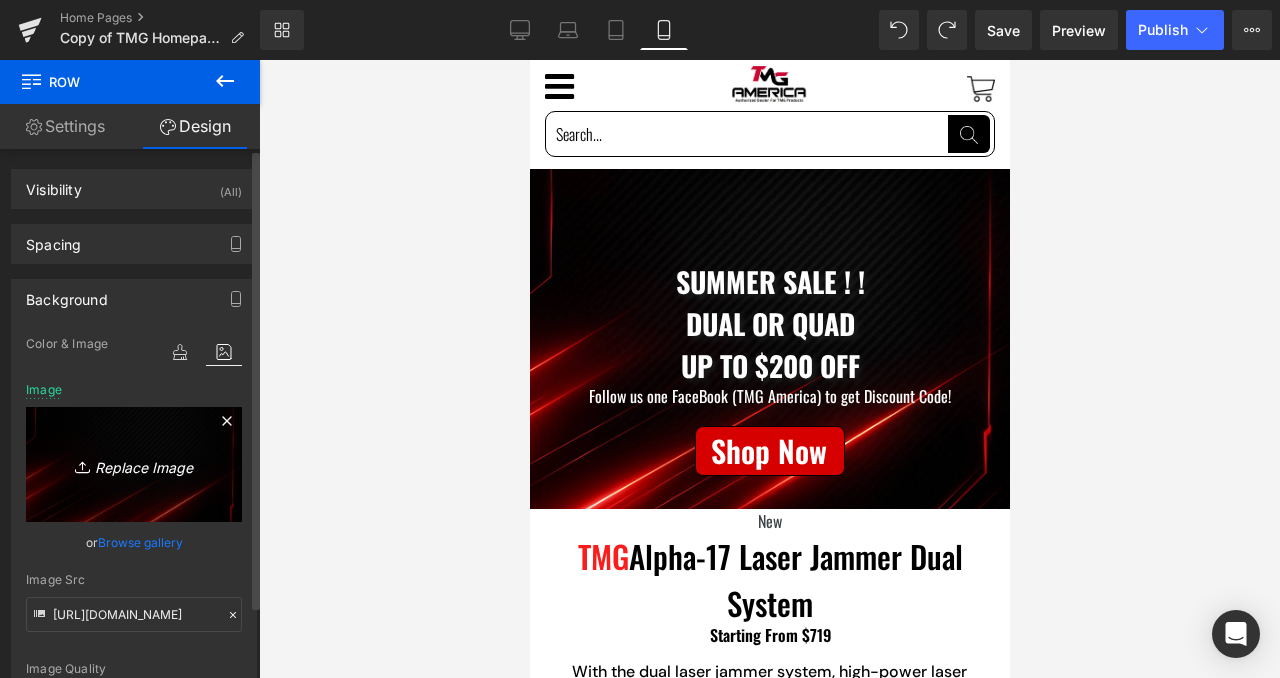 type on "C:\fakepath\4DE38B05-320A-40FA-B397-9850DF330A14.PNG" 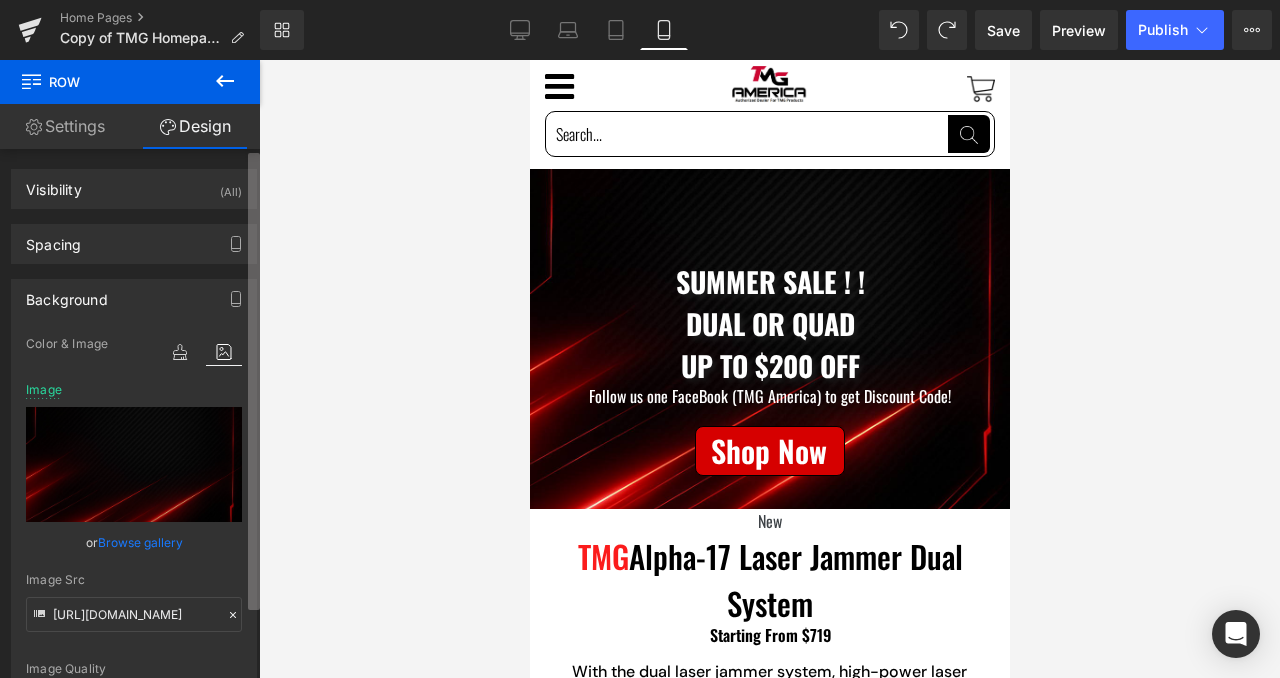 type on "[URL][DOMAIN_NAME]" 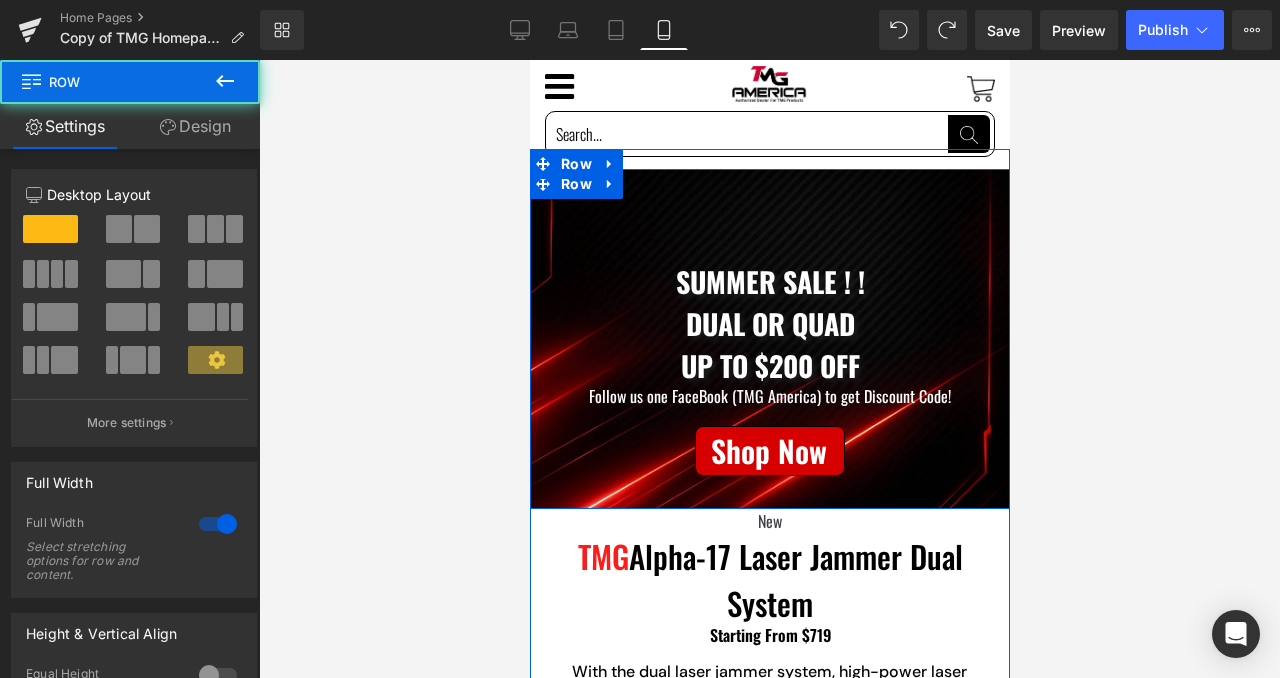 click on "Summer Sale ! ! Dual or quad up to $200 OFF Text Block
Follow us one FaceBook (TMG America) to get Discount Code!
Text Block         Separator         Shop Now Button         Row" at bounding box center (769, 296) 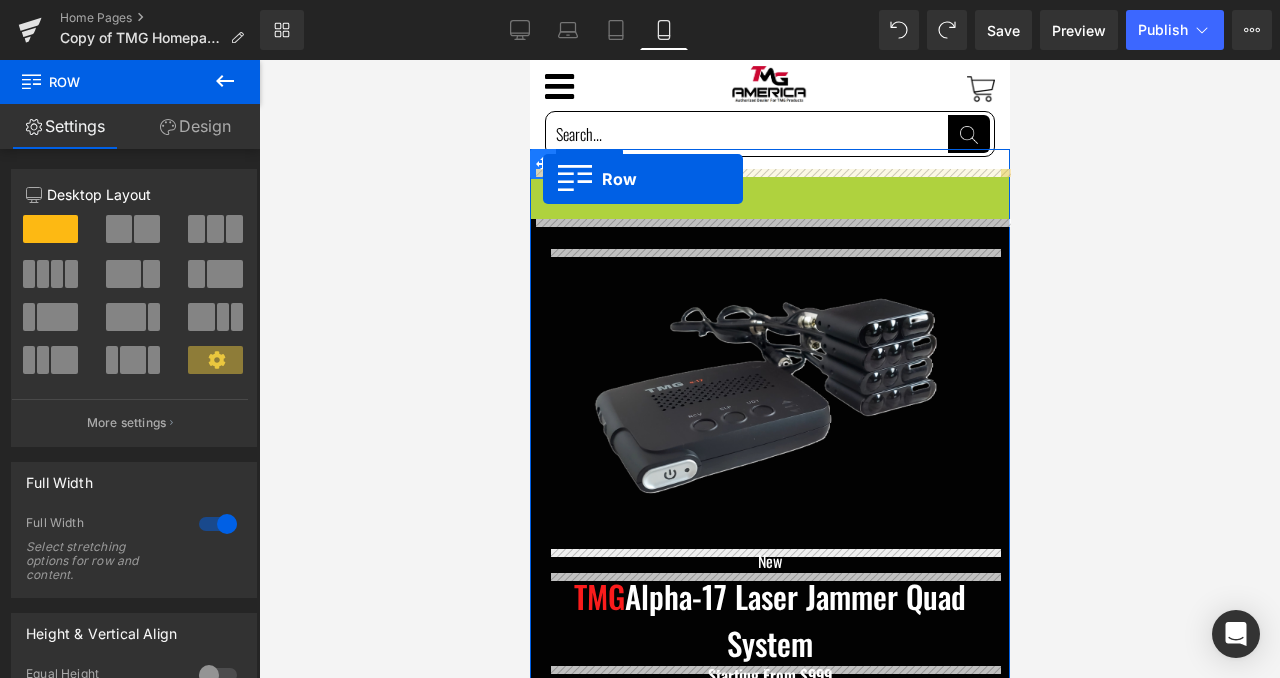 drag, startPoint x: 544, startPoint y: 194, endPoint x: 542, endPoint y: 175, distance: 19.104973 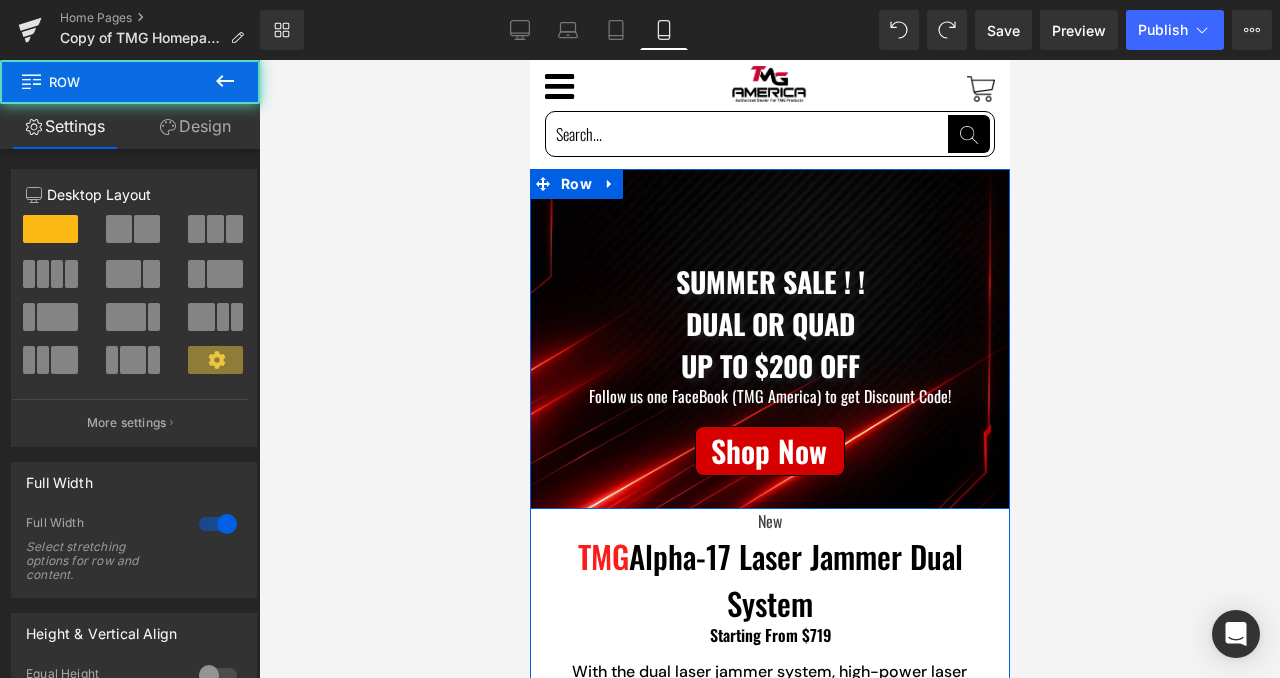 click on "Summer Sale ! ! Dual or quad up to $200 OFF Text Block
Follow us one FaceBook (TMG America) to get Discount Code!
Text Block         Separator         Shop Now Button         Row" at bounding box center [769, 296] 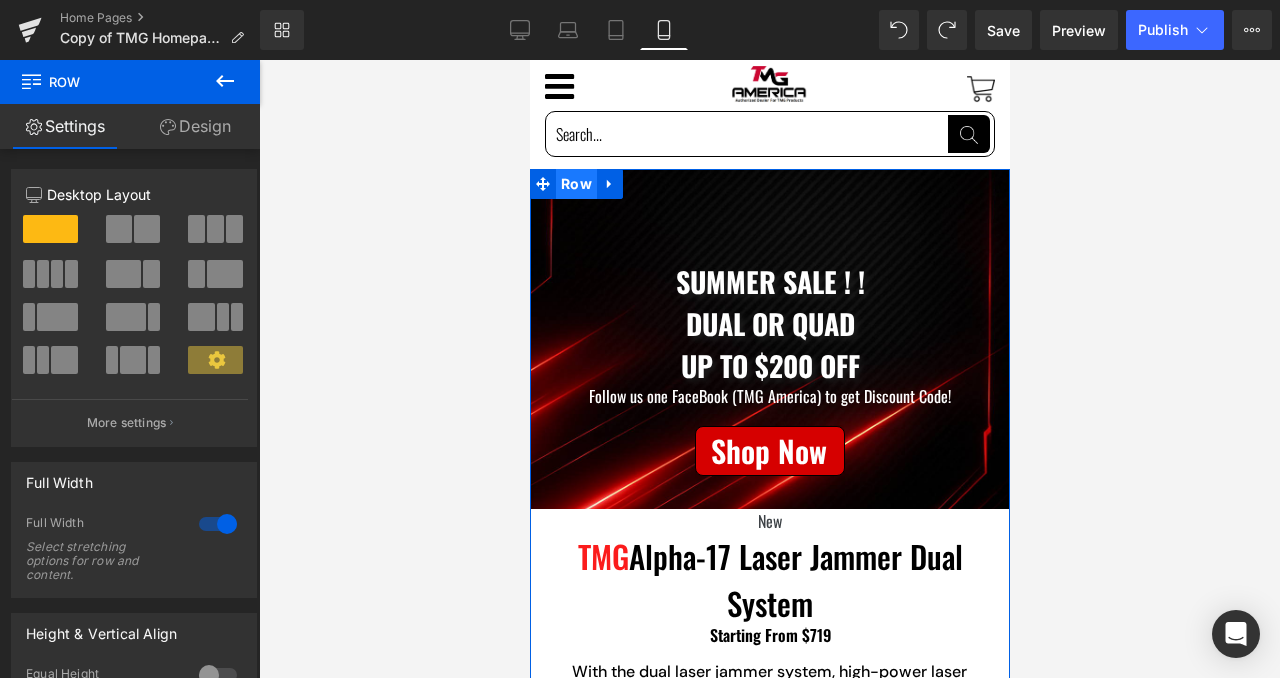 click on "Row" at bounding box center (575, 184) 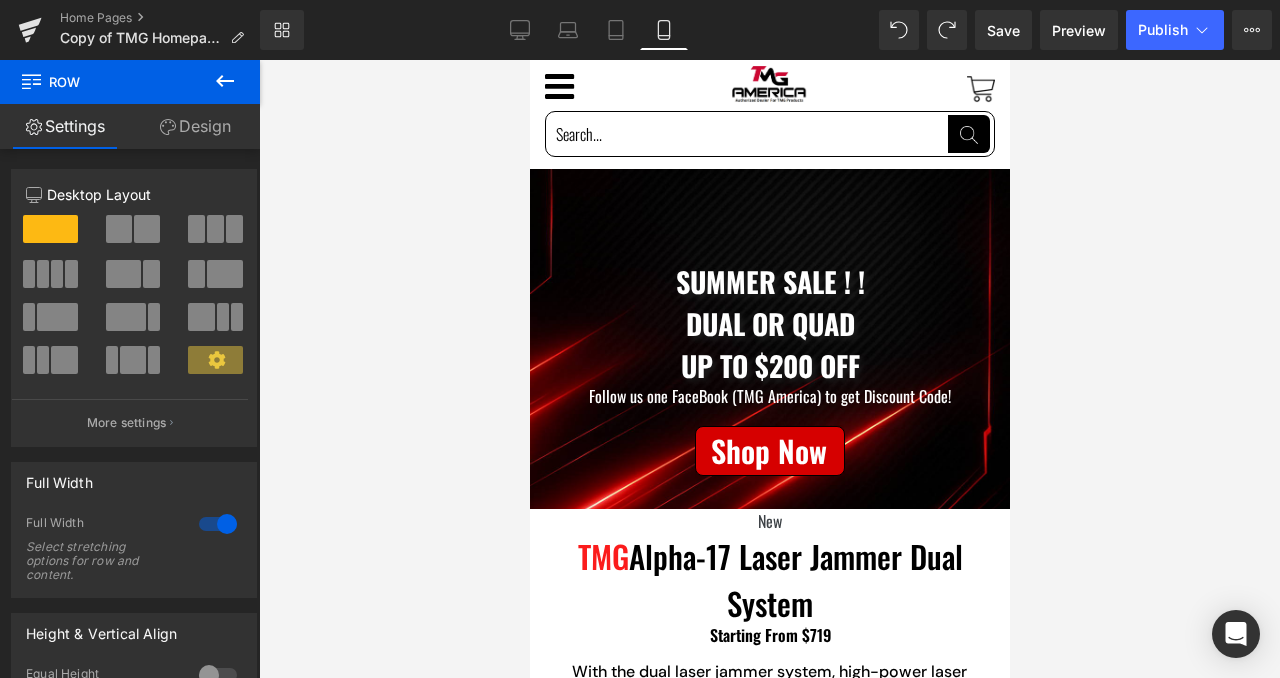 click at bounding box center [225, 82] 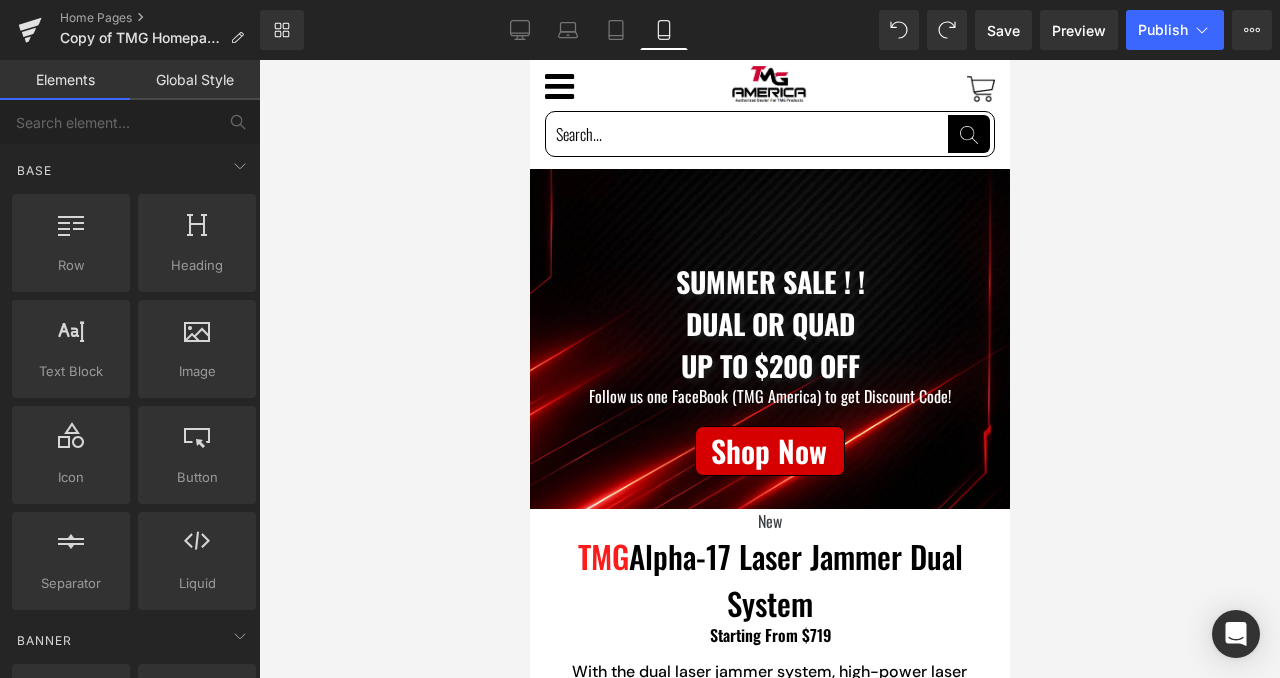 click on "Global Style" at bounding box center (195, 80) 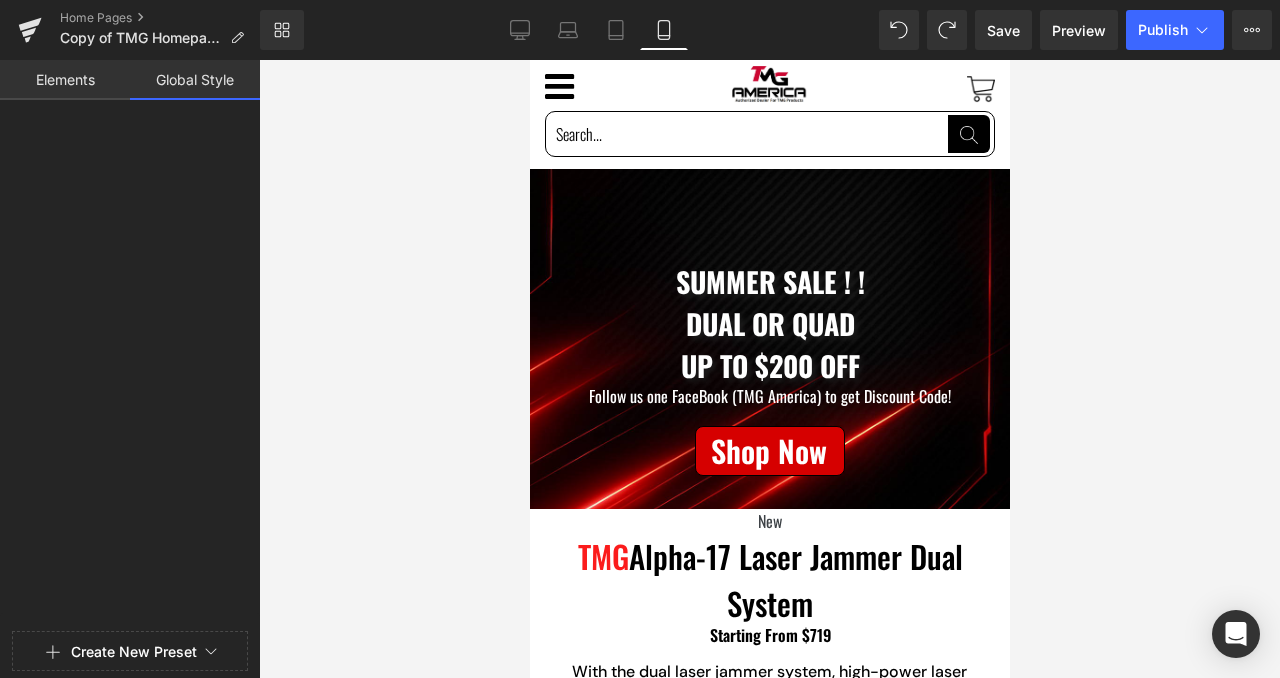 click at bounding box center [769, 369] 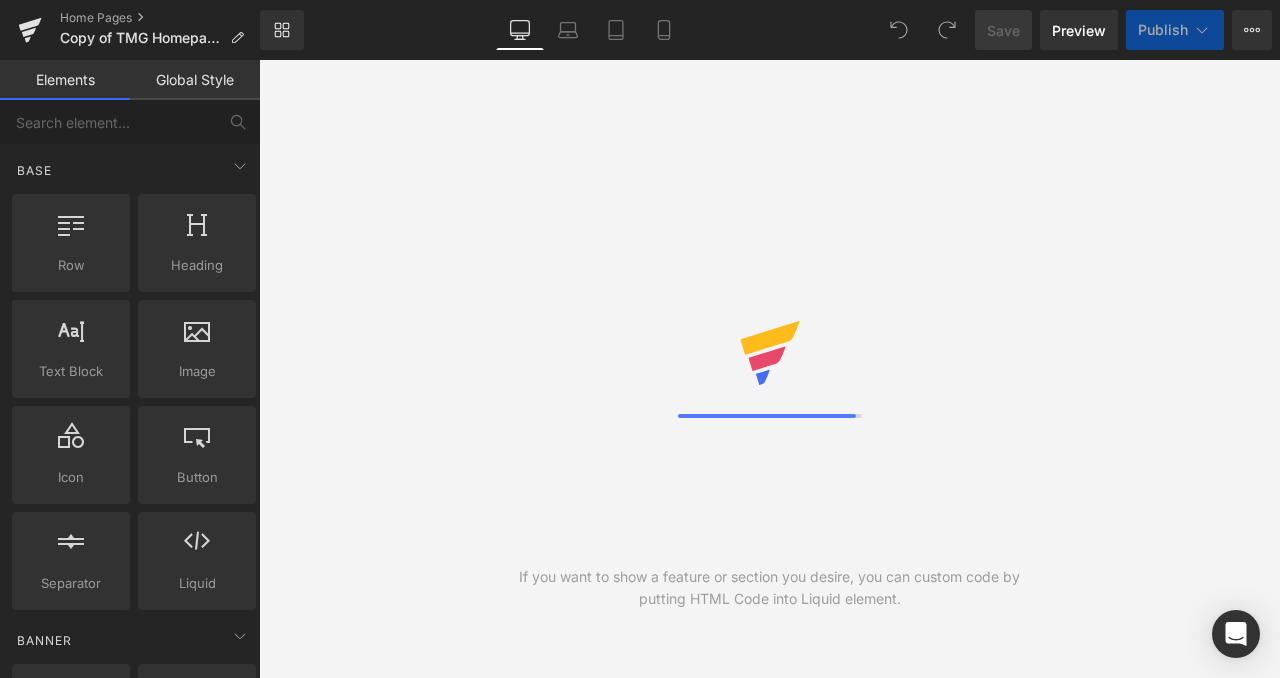 scroll, scrollTop: 0, scrollLeft: 0, axis: both 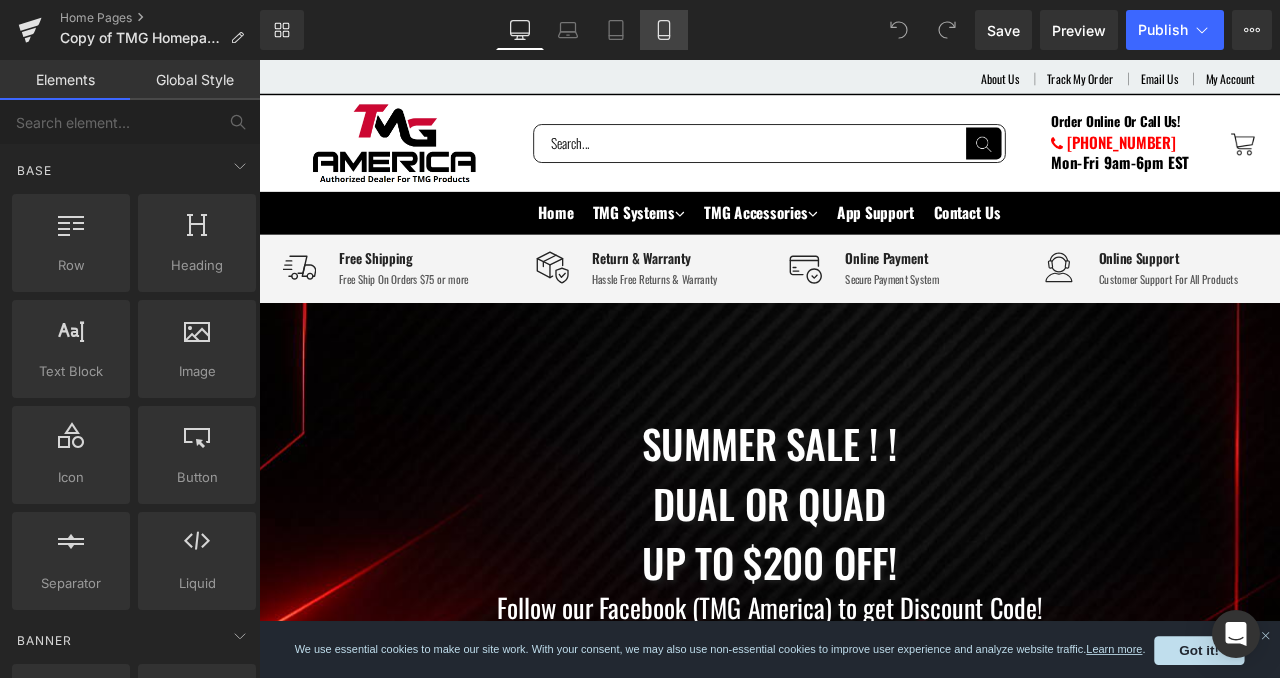 click on "Mobile" at bounding box center (664, 30) 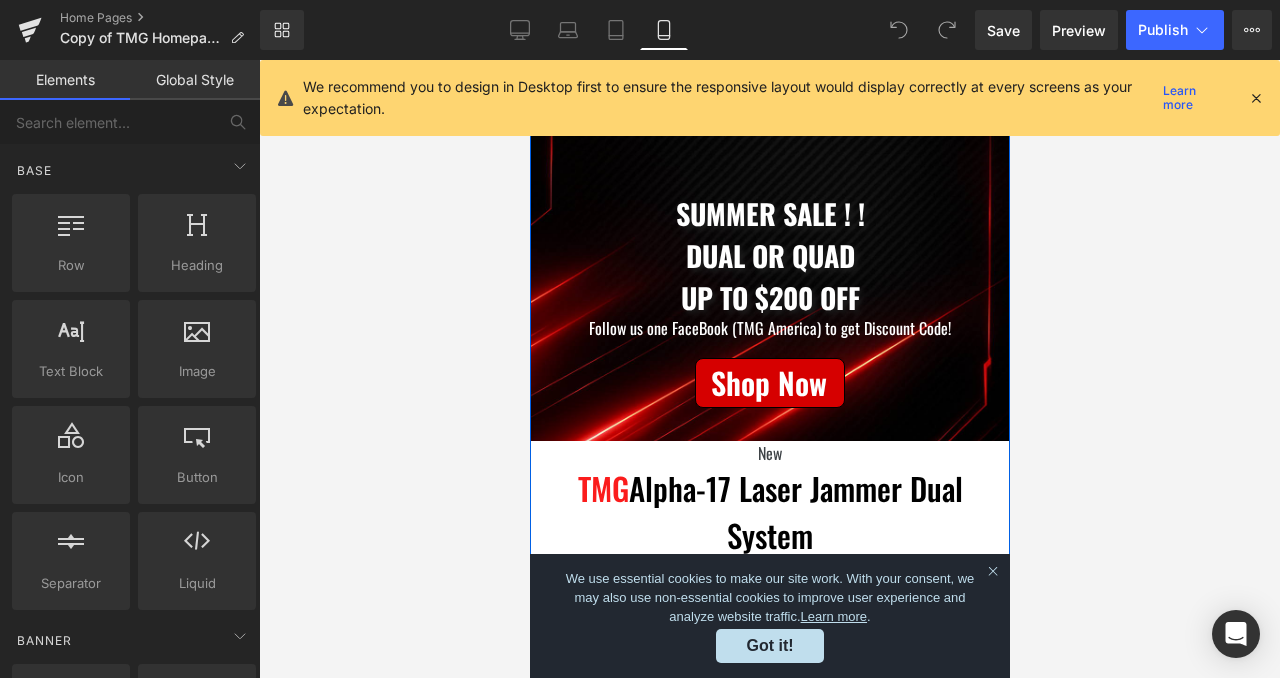 scroll, scrollTop: 8, scrollLeft: 0, axis: vertical 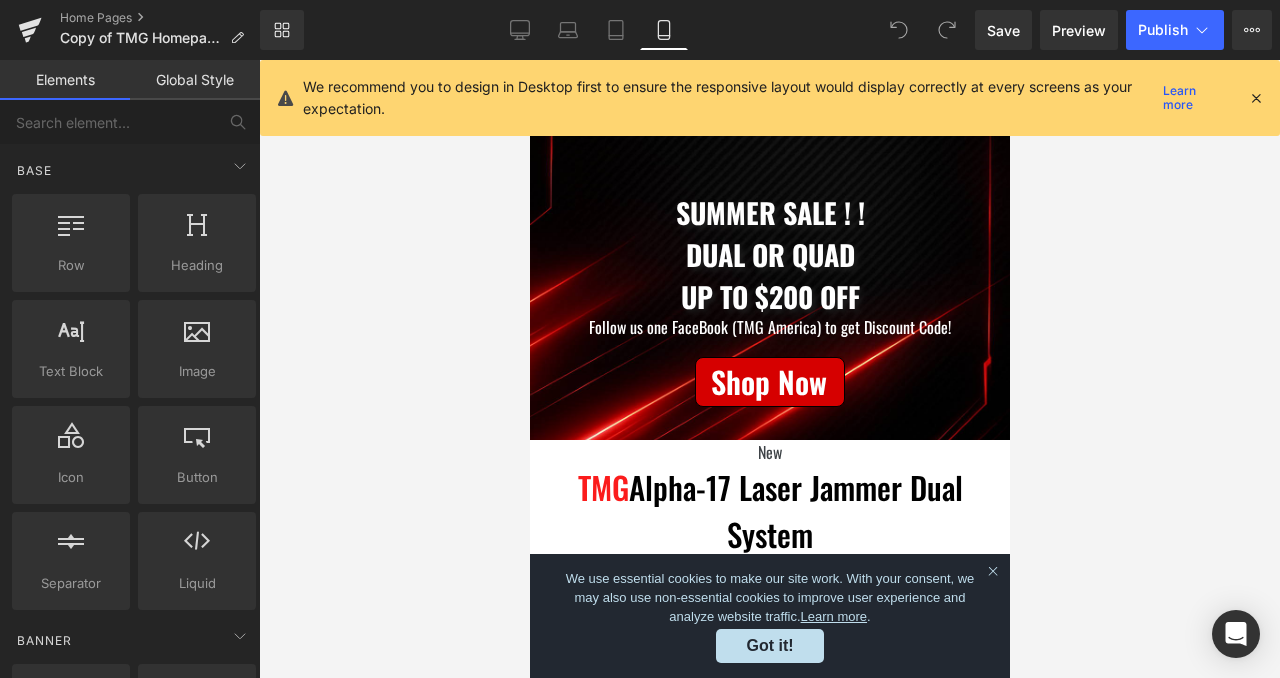 click on "We recommend you to design in Desktop first to ensure the responsive layout would display correctly at every screens as your expectation. Learn more" at bounding box center (770, 98) 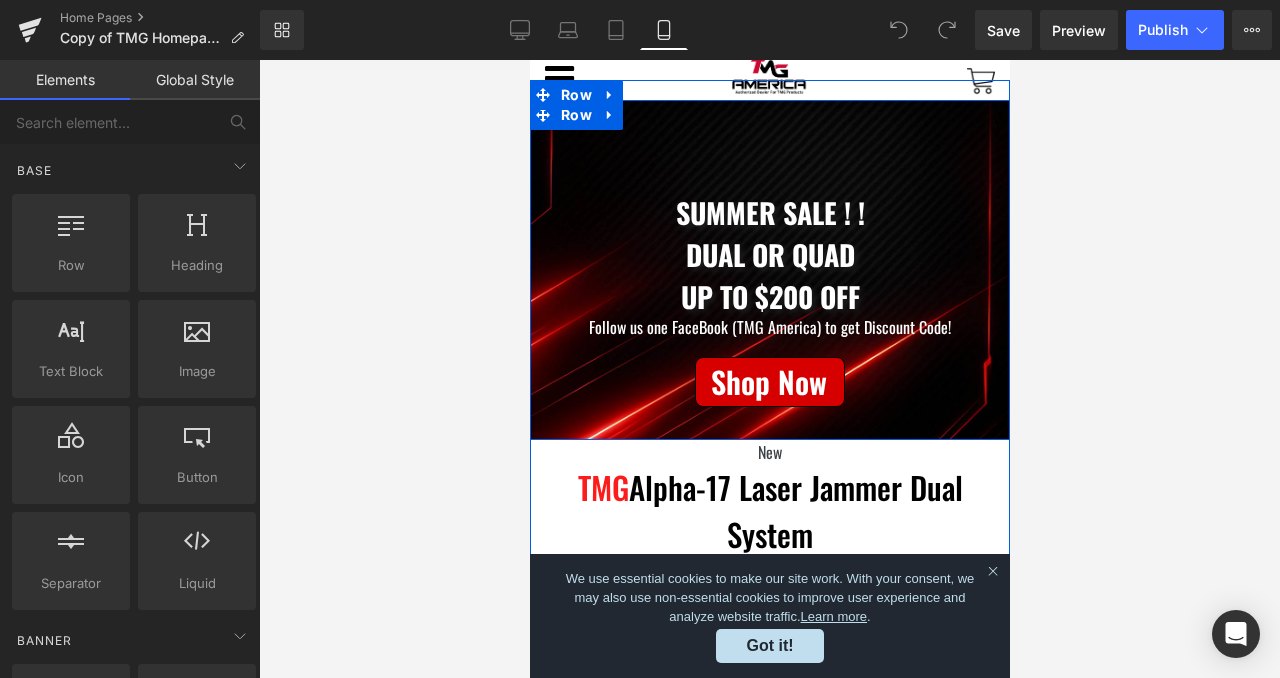 click on "Summer Sale ! ! Dual or quad up to $200 OFF Text Block         Follow us one FaceBook (TMG America) to get Discount Code! Text Block         Separator         Shop Now Button         Row" at bounding box center (769, 227) 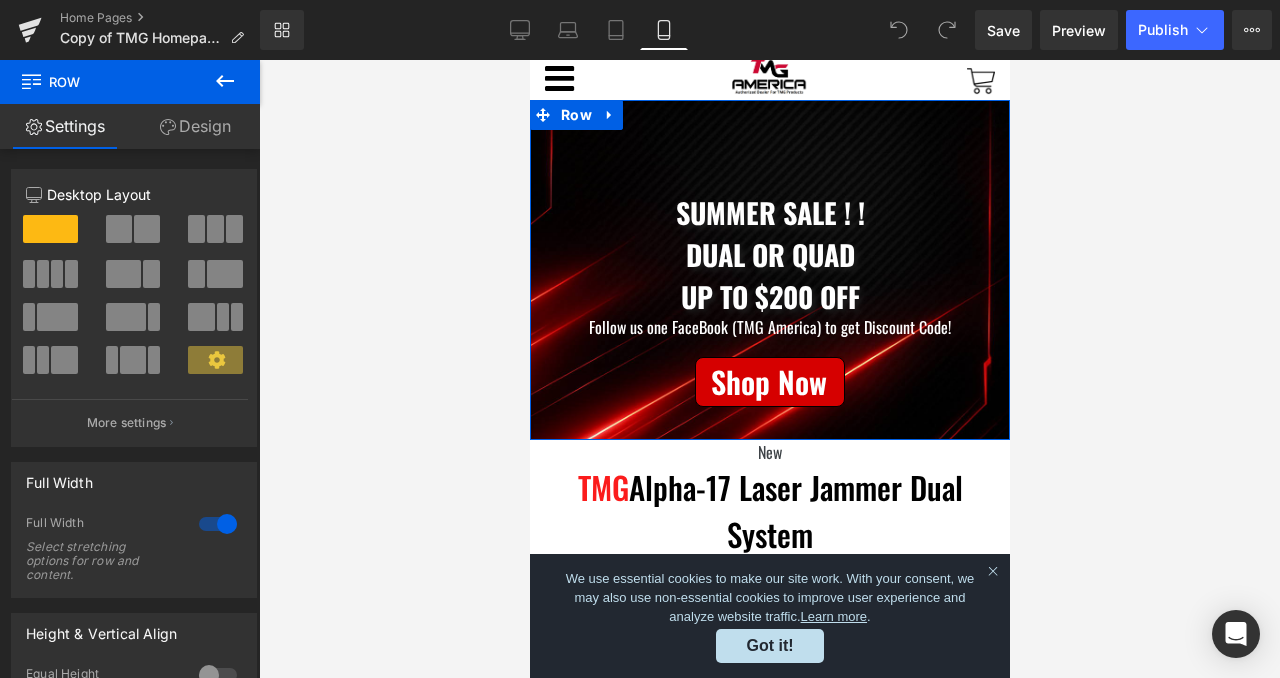 click on "Design" at bounding box center (195, 126) 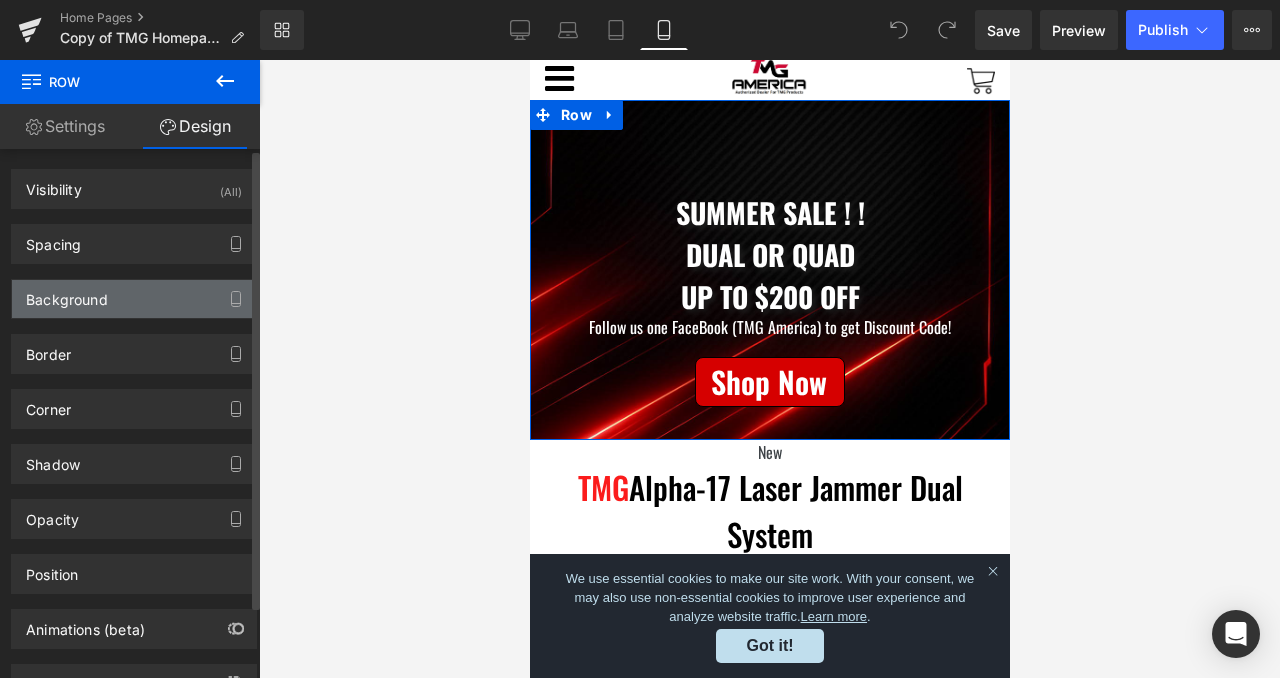 click on "Background" at bounding box center [134, 299] 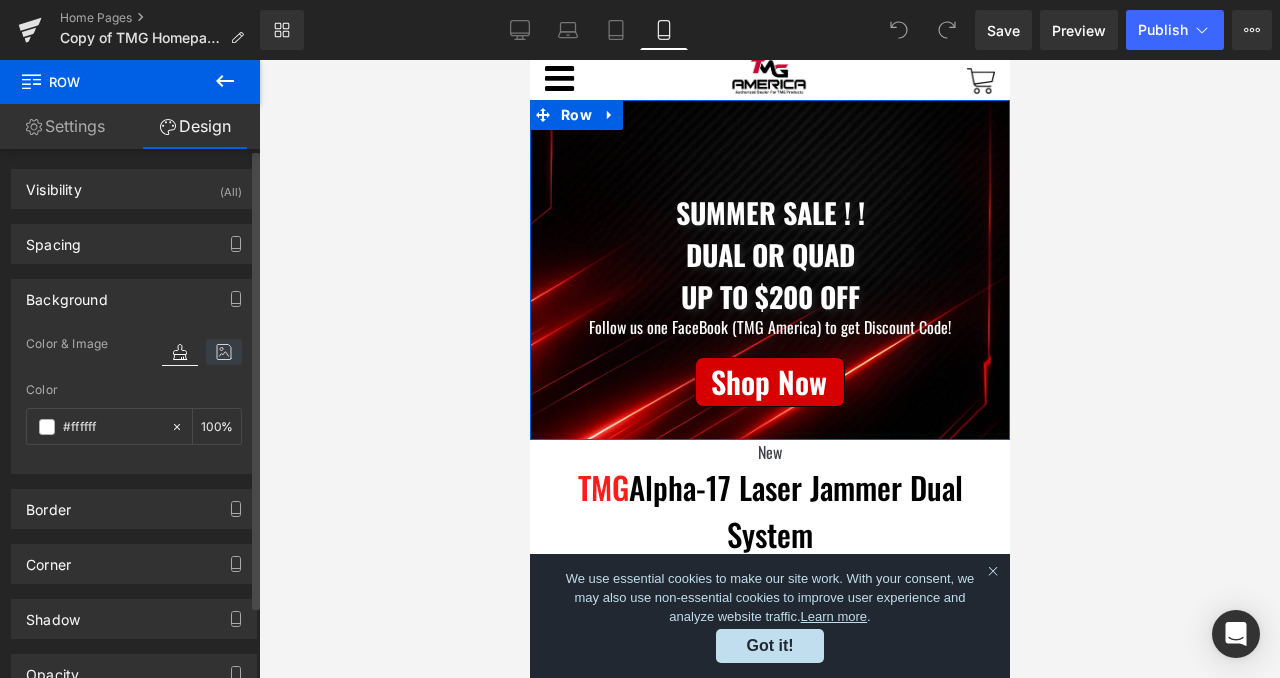 click at bounding box center (224, 352) 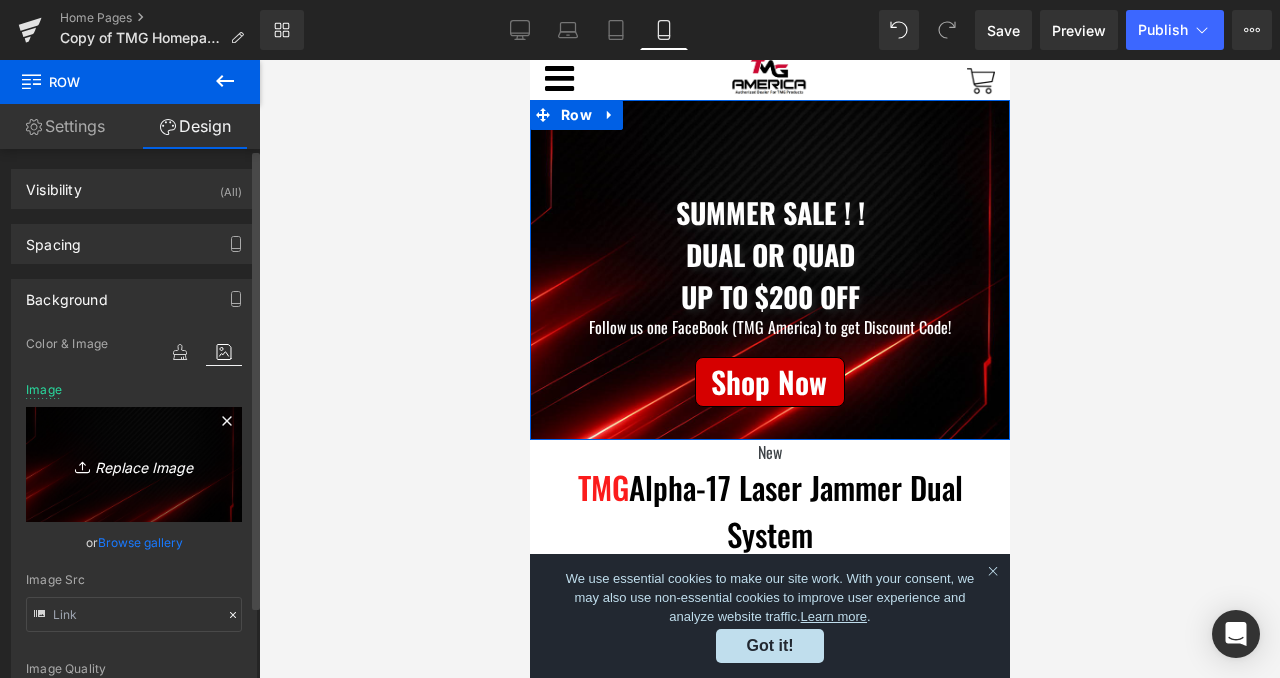 click on "Replace Image" at bounding box center (134, 464) 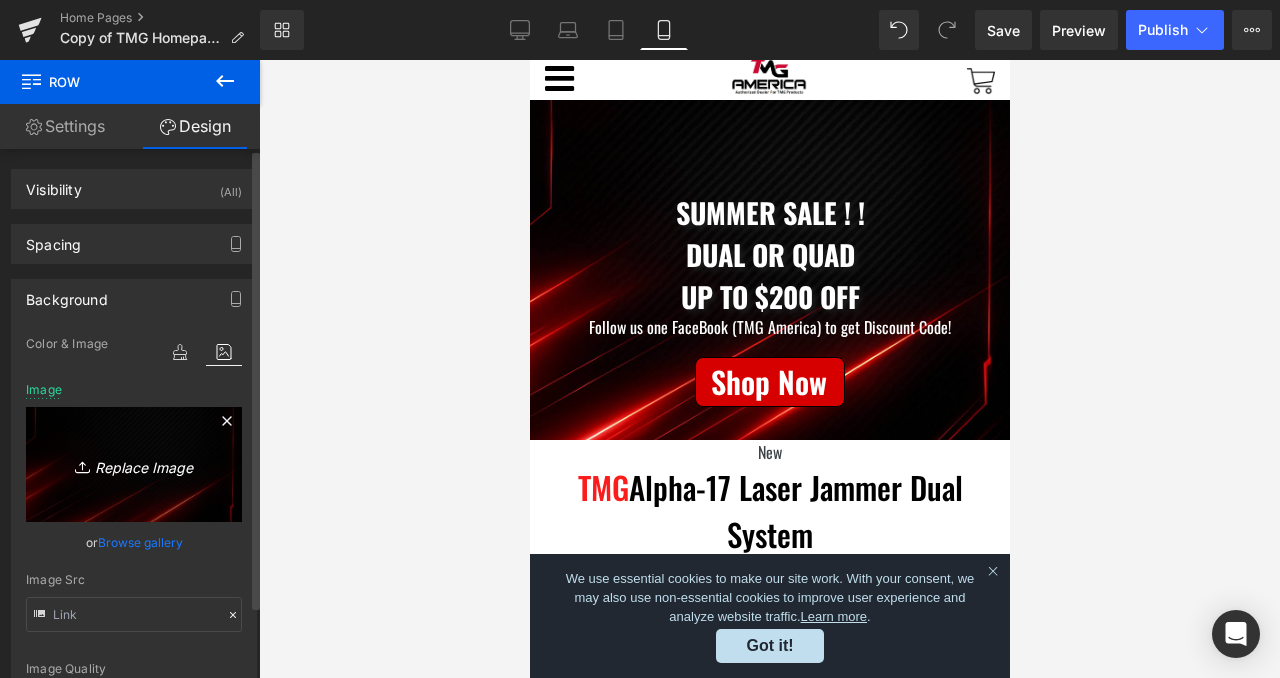 type on "C:\fakepath\4DE38B05-320A-40FA-B397-9850DF330A14.jpg" 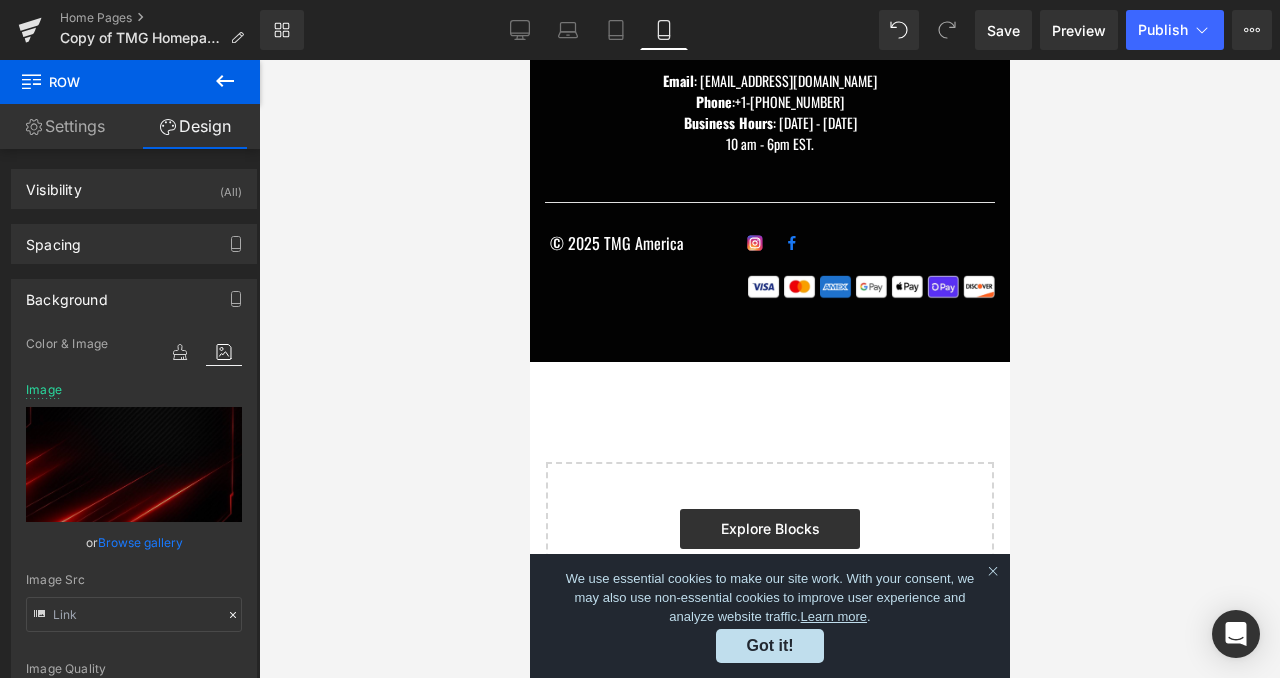 scroll, scrollTop: 3514, scrollLeft: 0, axis: vertical 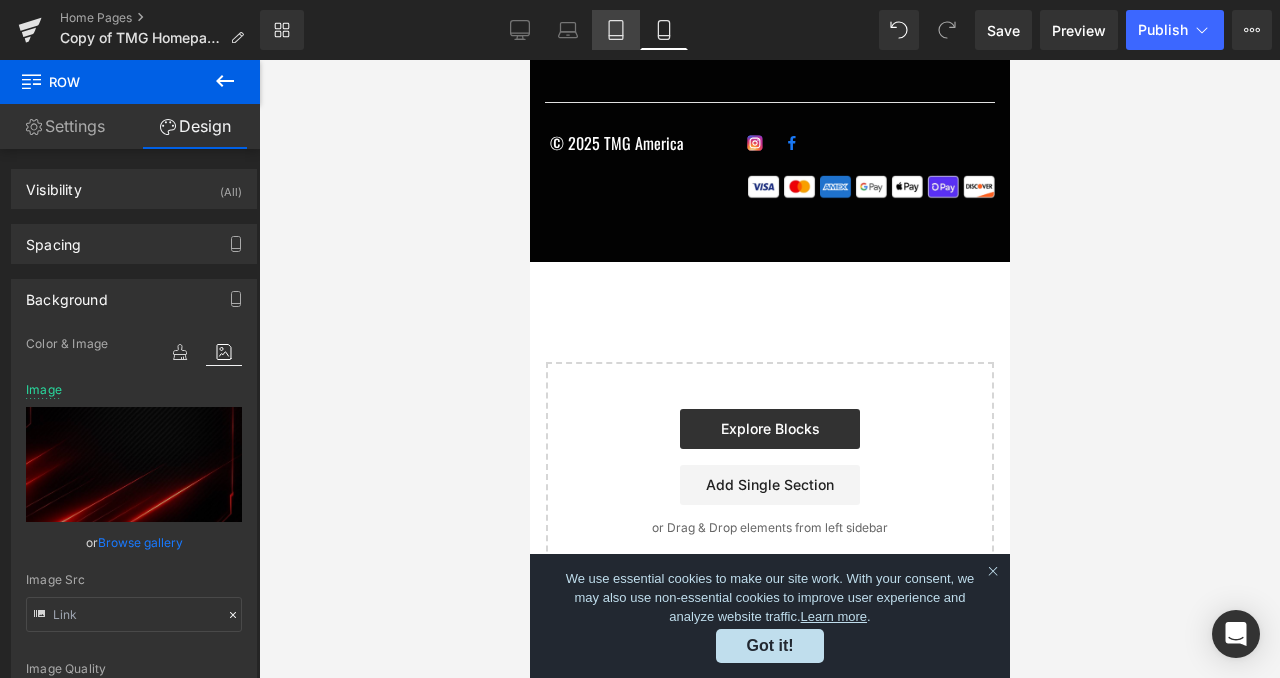 click 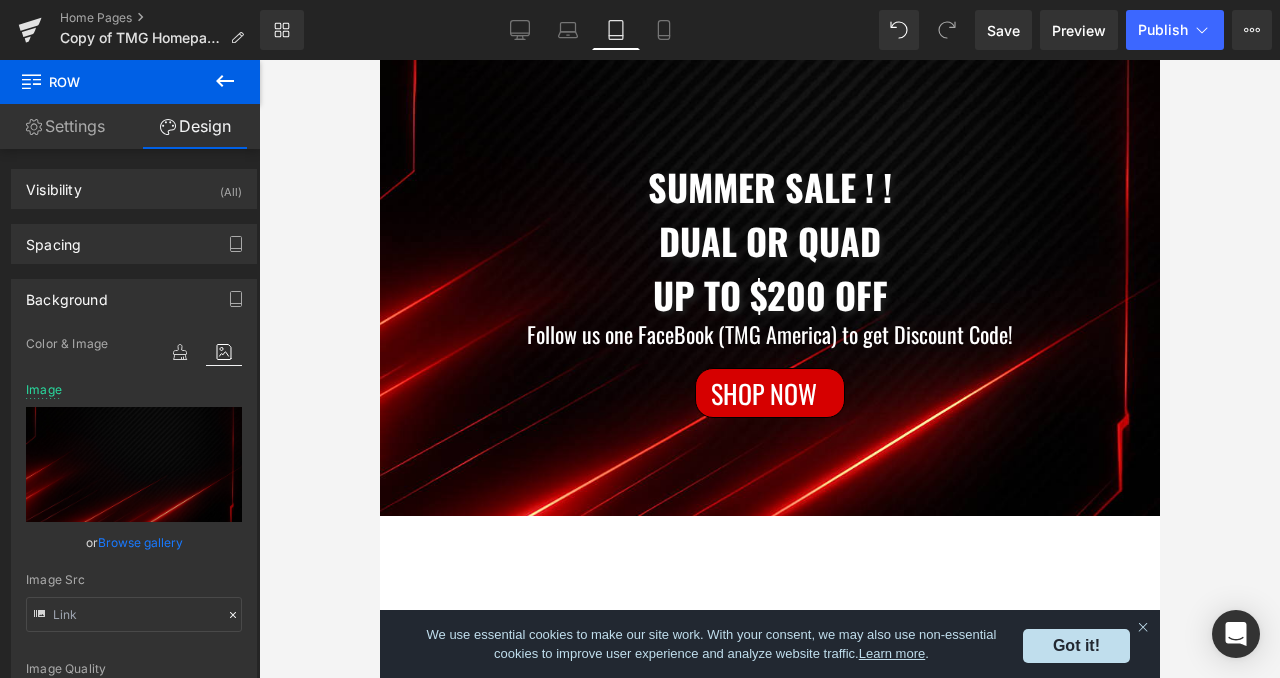 scroll, scrollTop: 0, scrollLeft: 0, axis: both 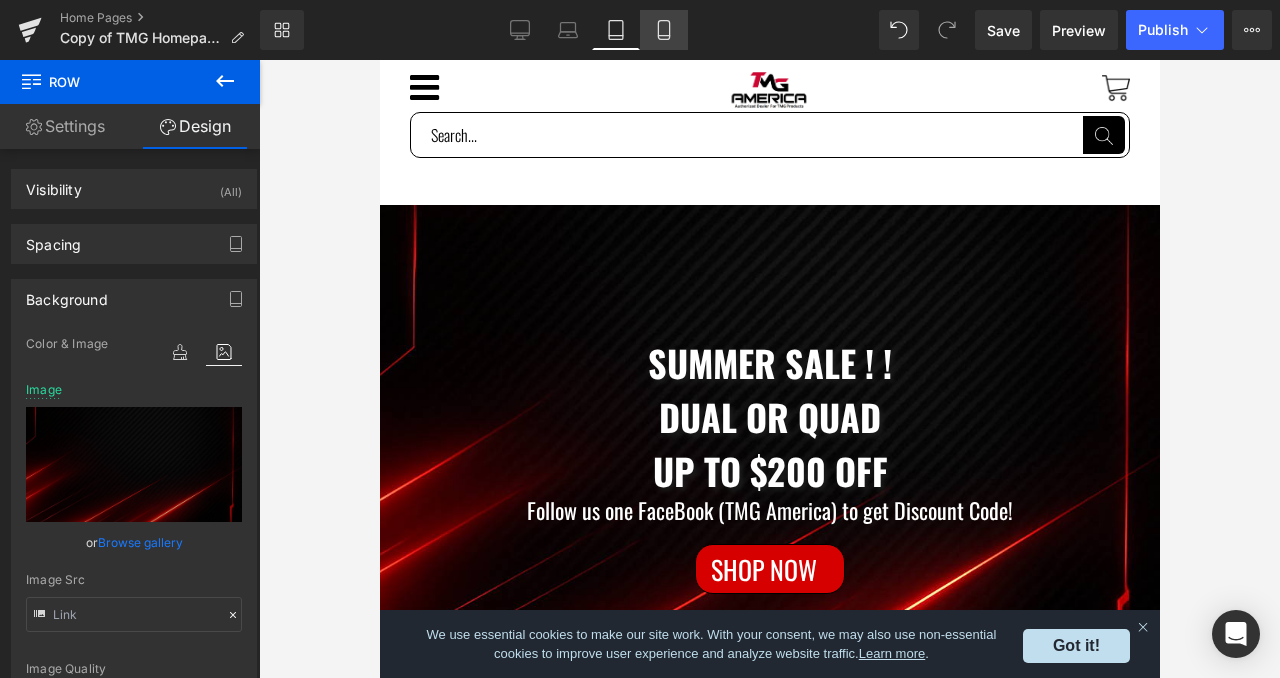 click 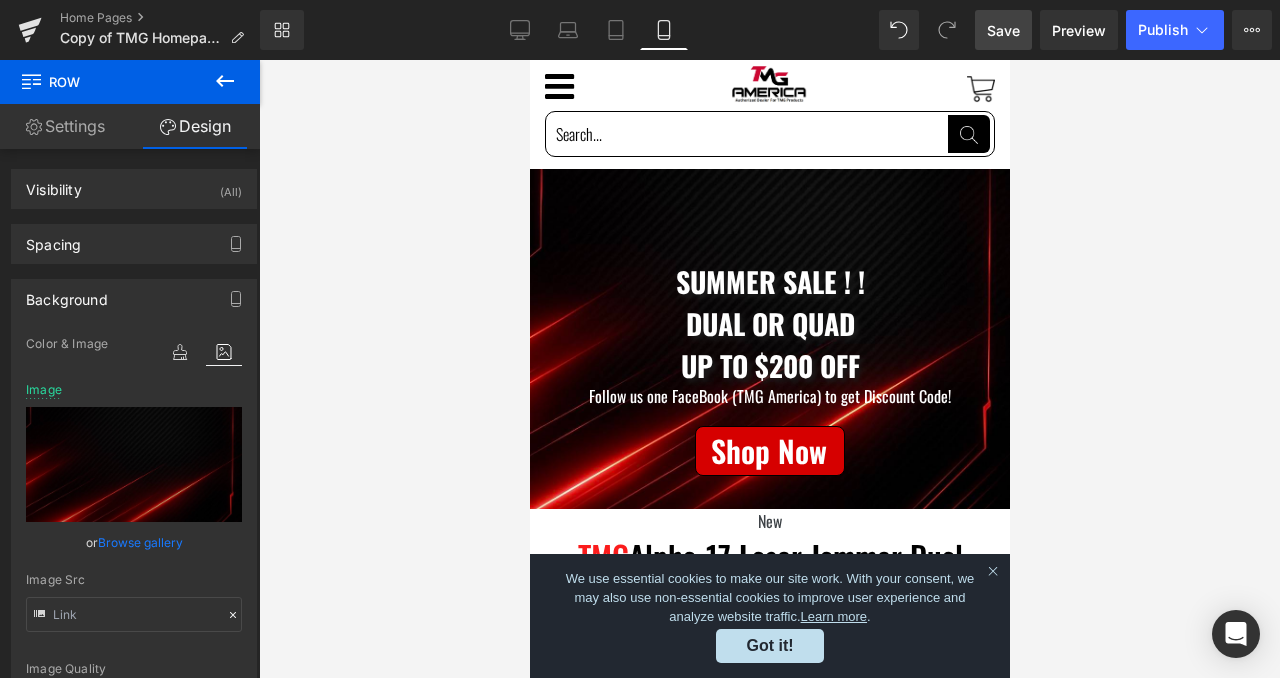 click on "Save" at bounding box center [1003, 30] 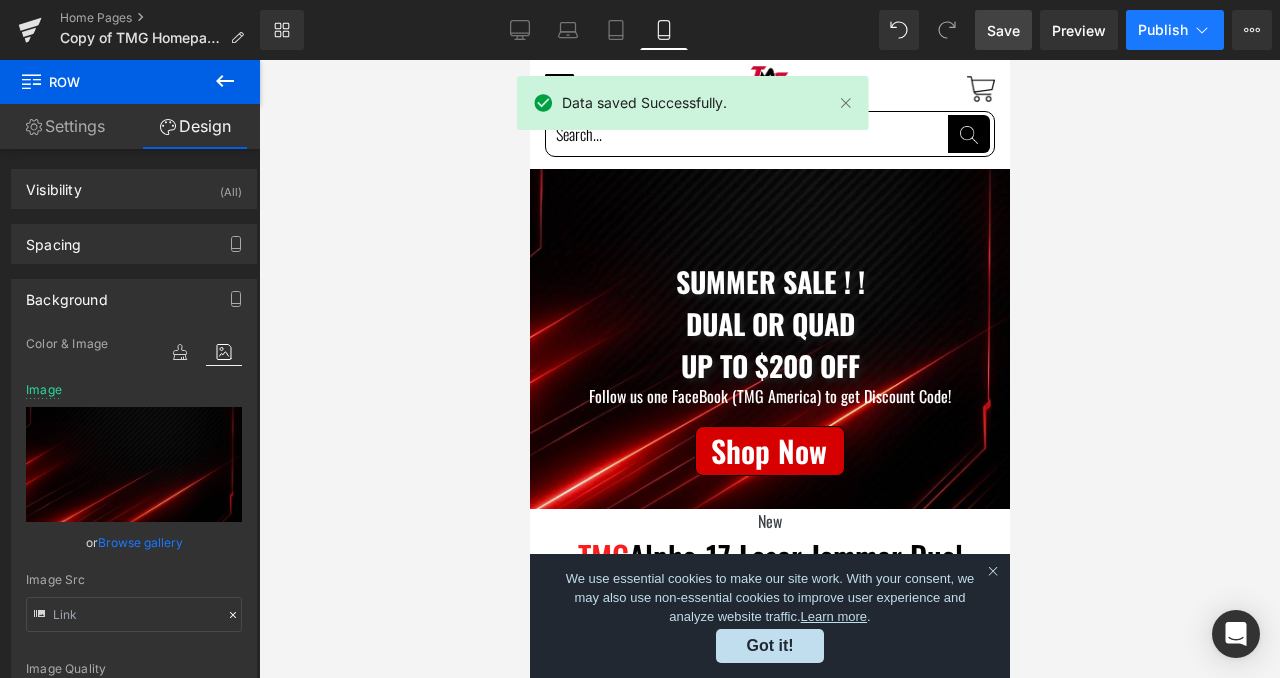 click on "Publish" at bounding box center [1163, 30] 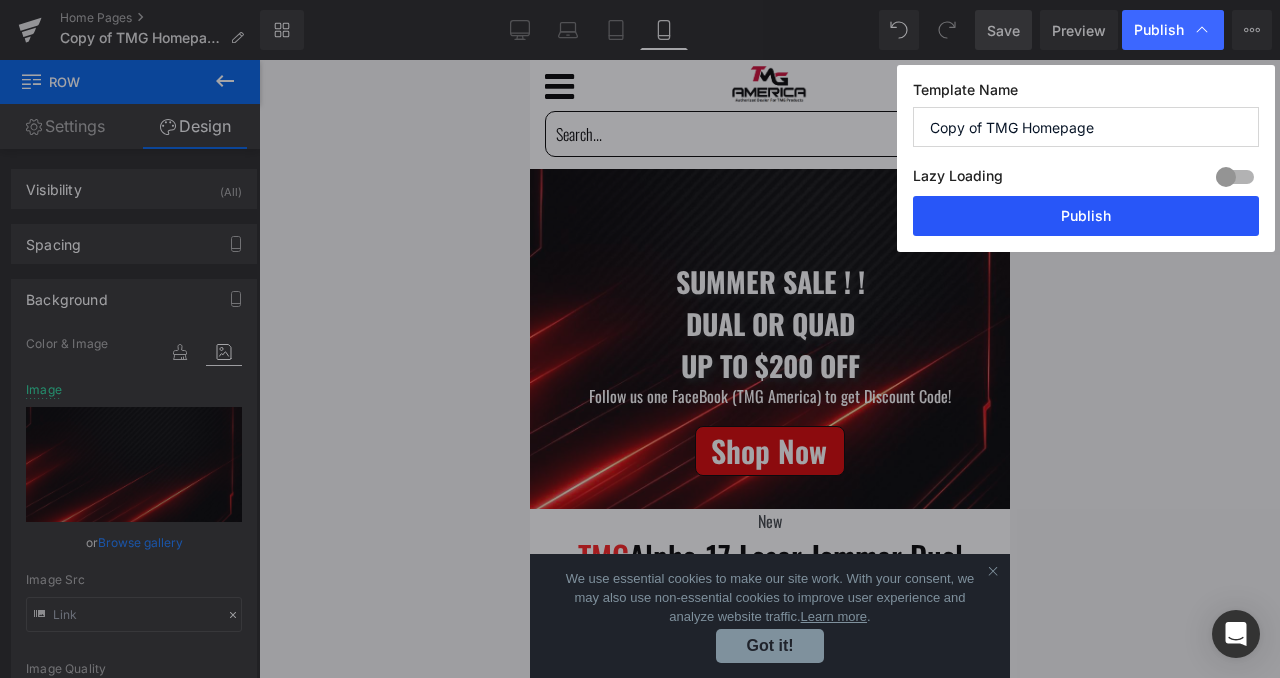 click on "Publish" at bounding box center (1086, 216) 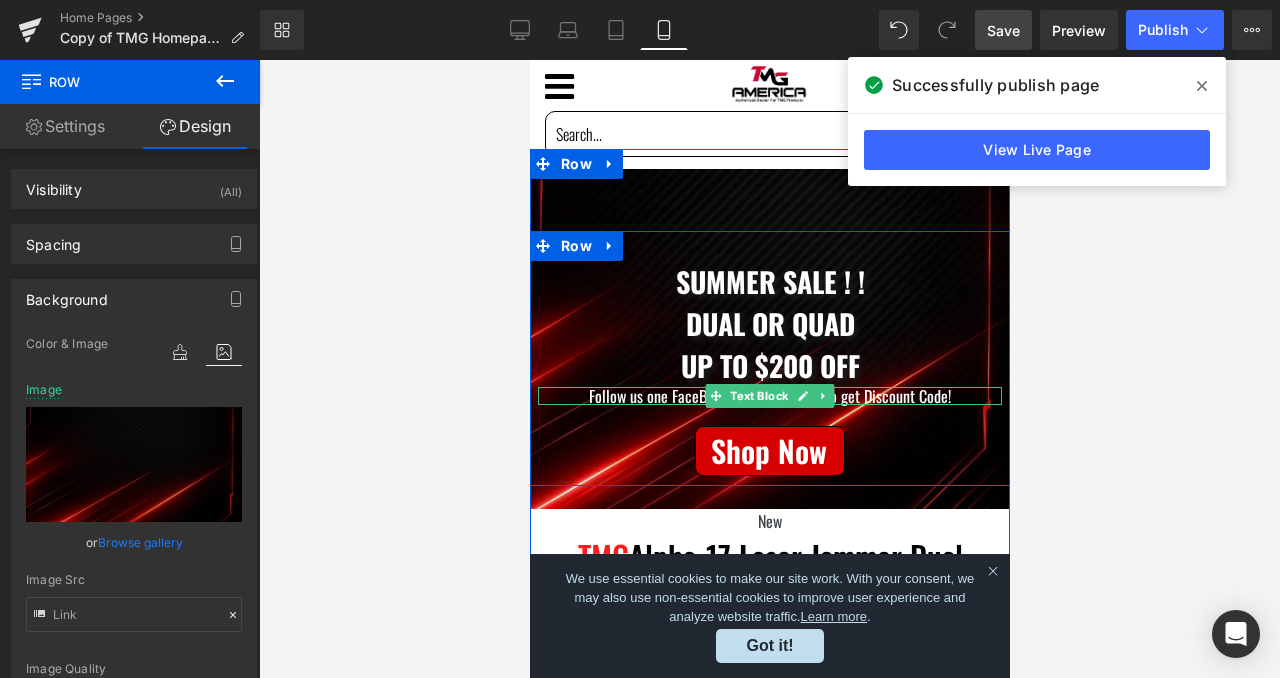 click on "Follow us one FaceBook (TMG America) to get Discount Code!" at bounding box center [769, 396] 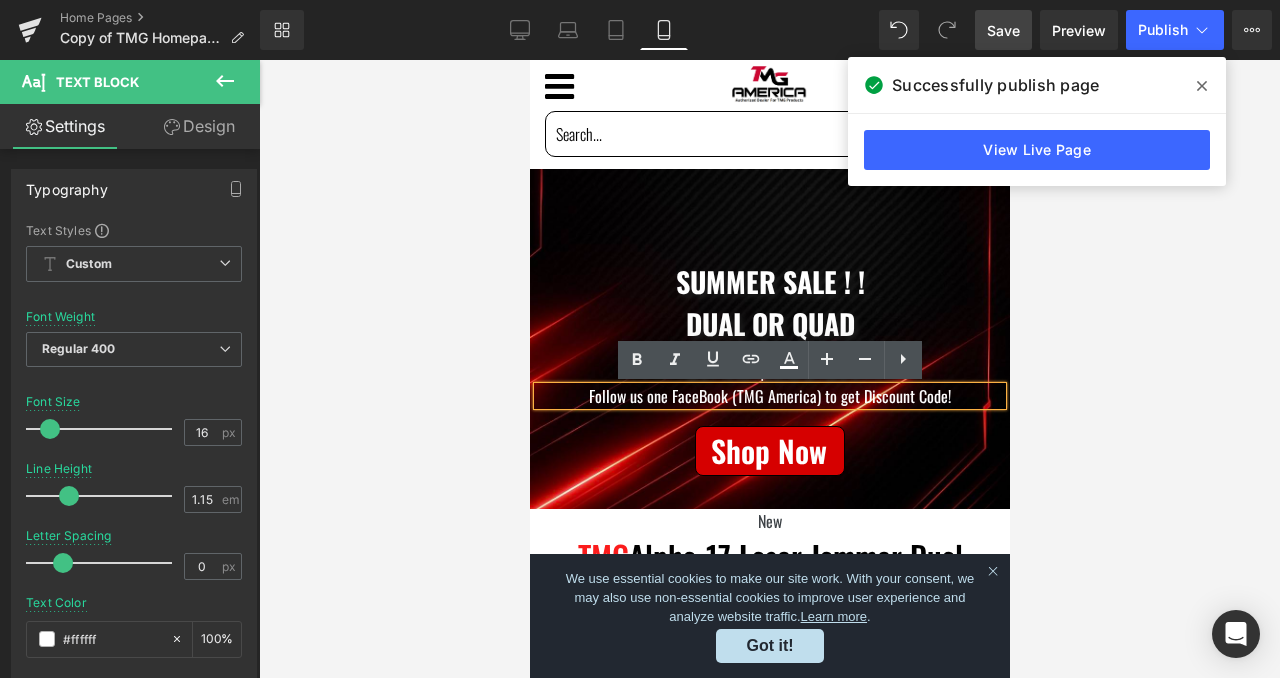 click on "Follow us one FaceBook (TMG America) to get Discount Code!" at bounding box center [769, 396] 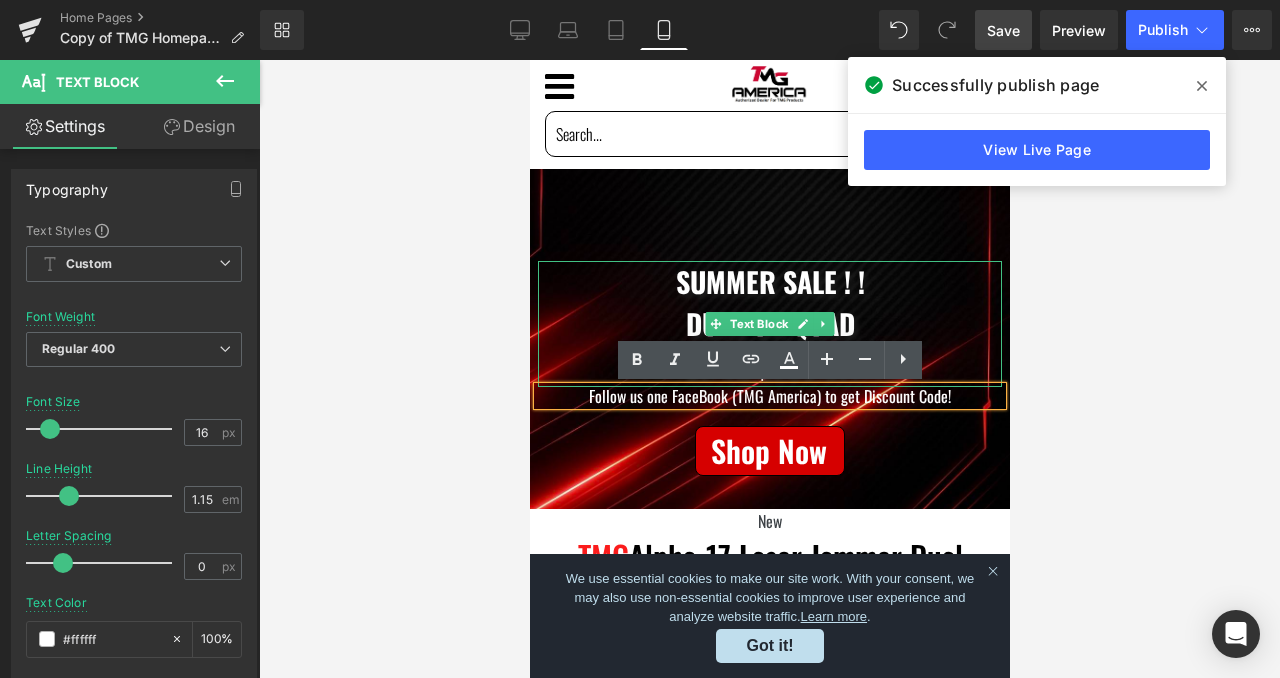 type 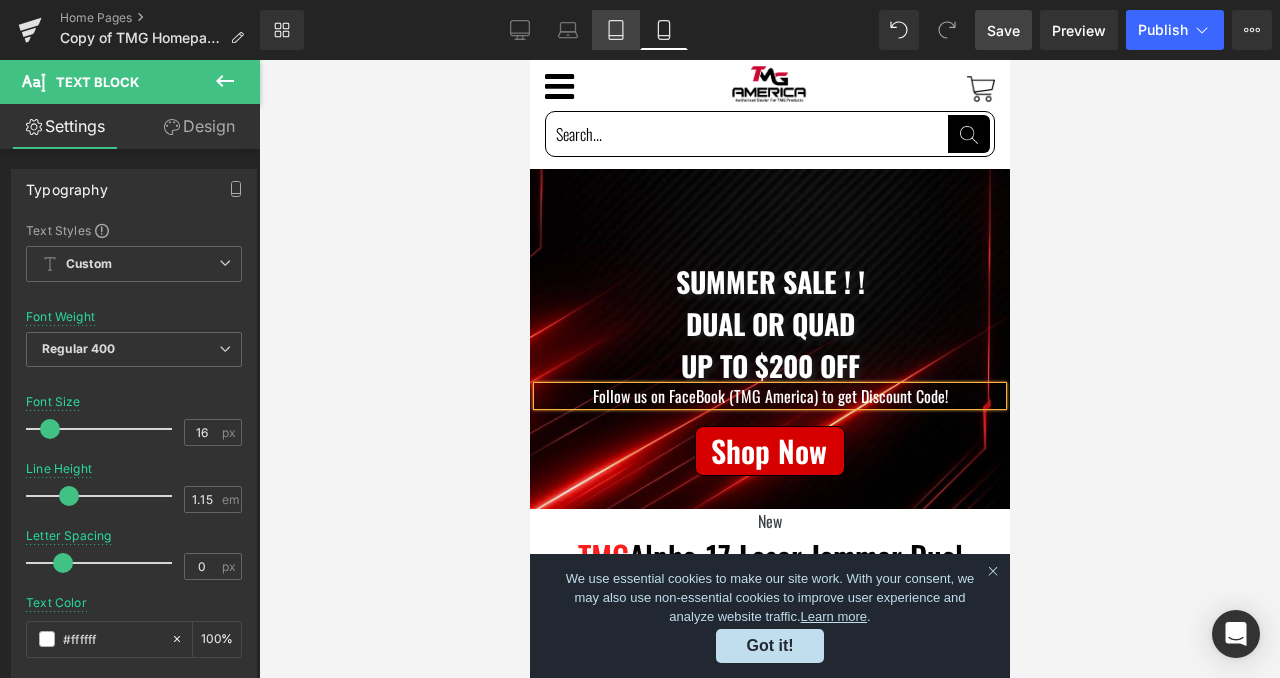 click 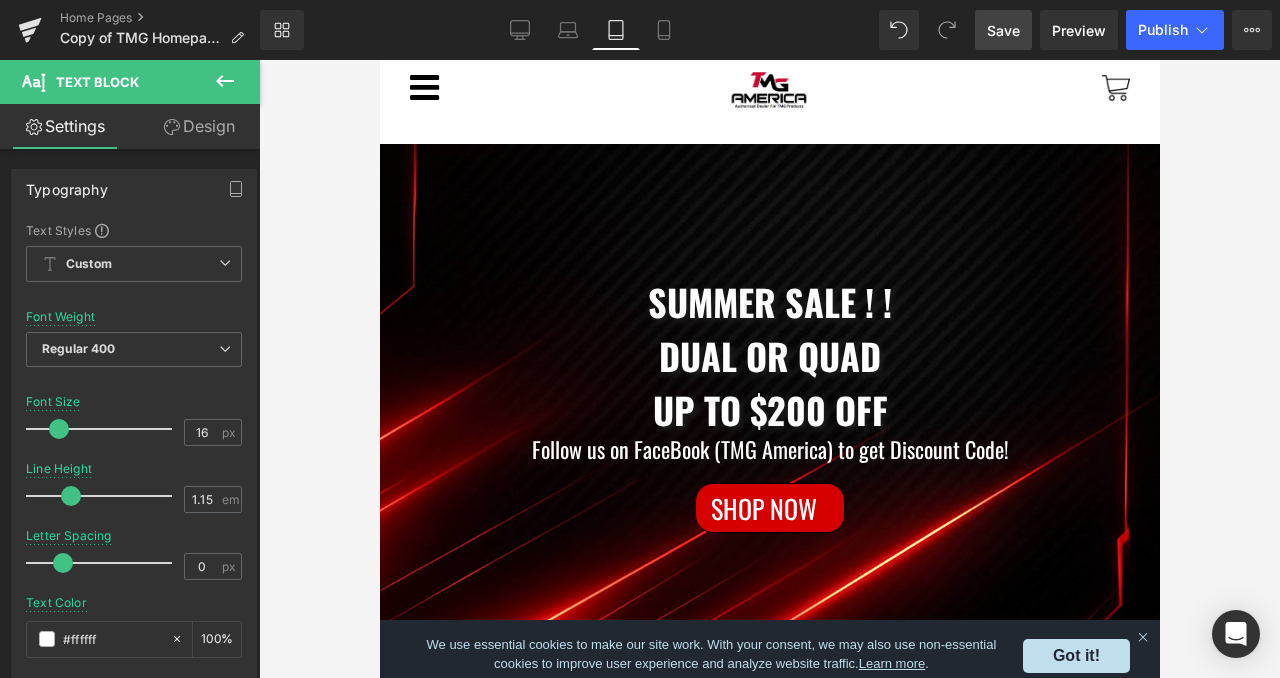 scroll, scrollTop: 111, scrollLeft: 0, axis: vertical 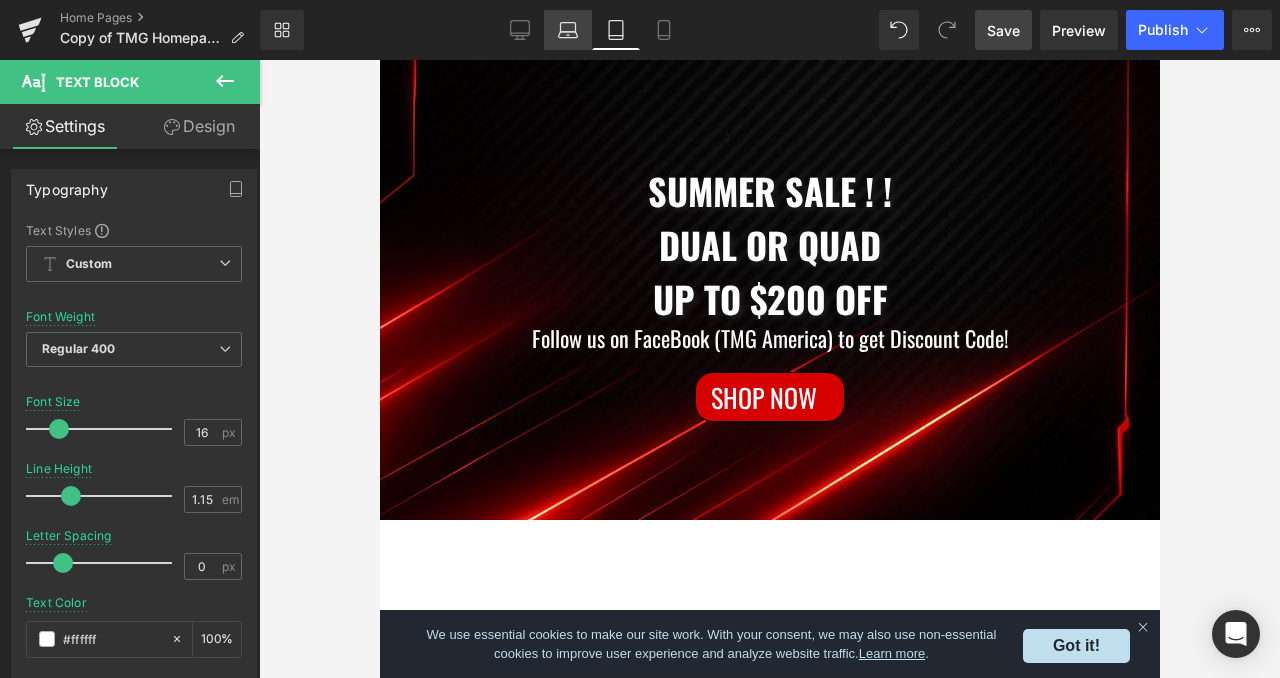 click 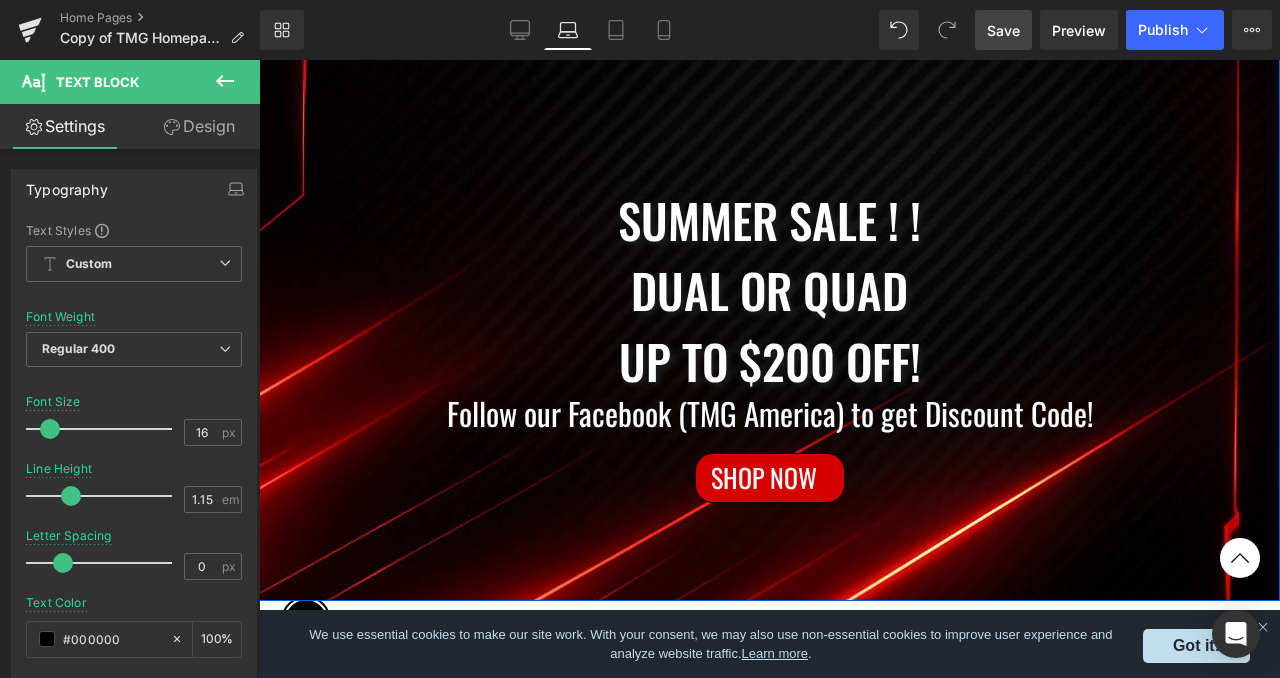 scroll, scrollTop: 515, scrollLeft: 0, axis: vertical 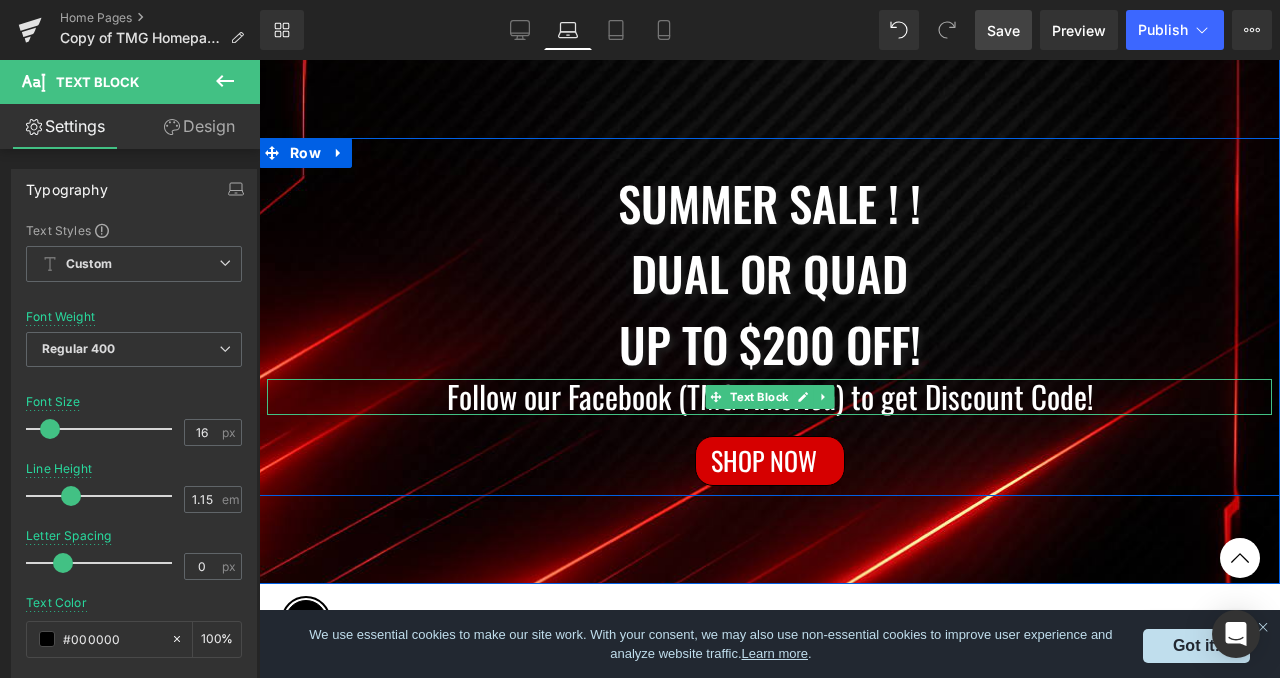 click on "Follow our Facebook (TMG America) to get Discount Code!" at bounding box center [769, 397] 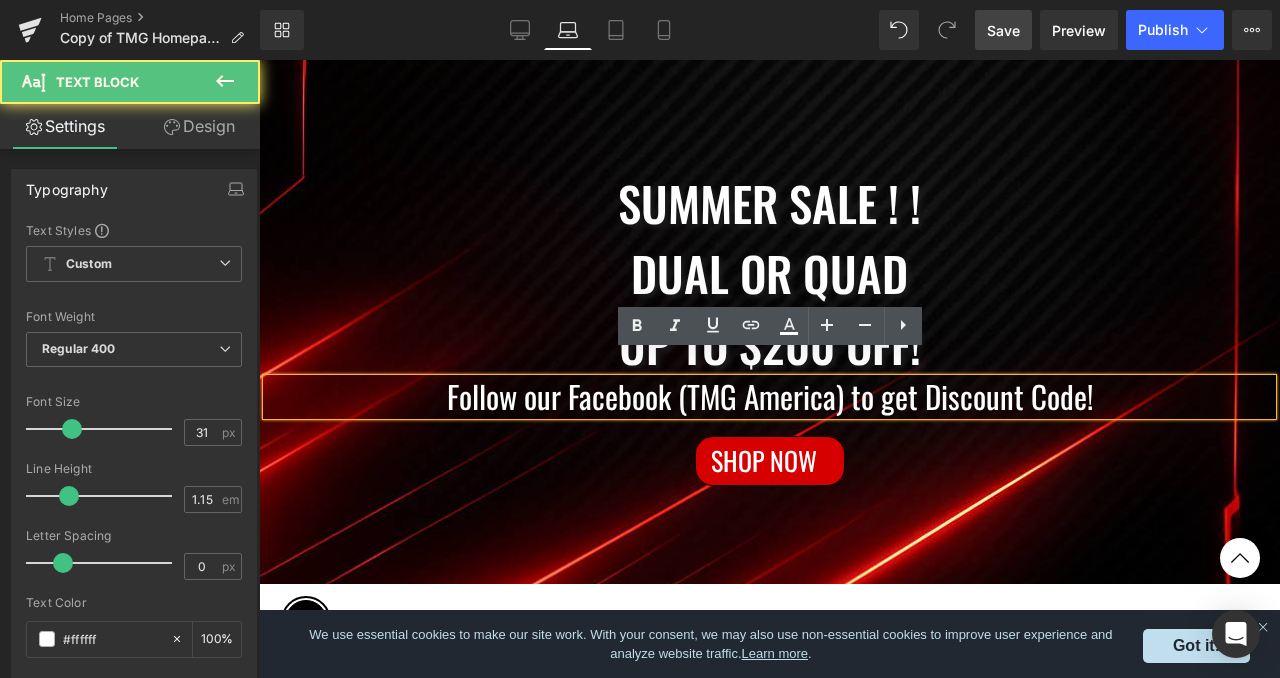 click on "Follow our Facebook (TMG America) to get Discount Code!" at bounding box center [769, 397] 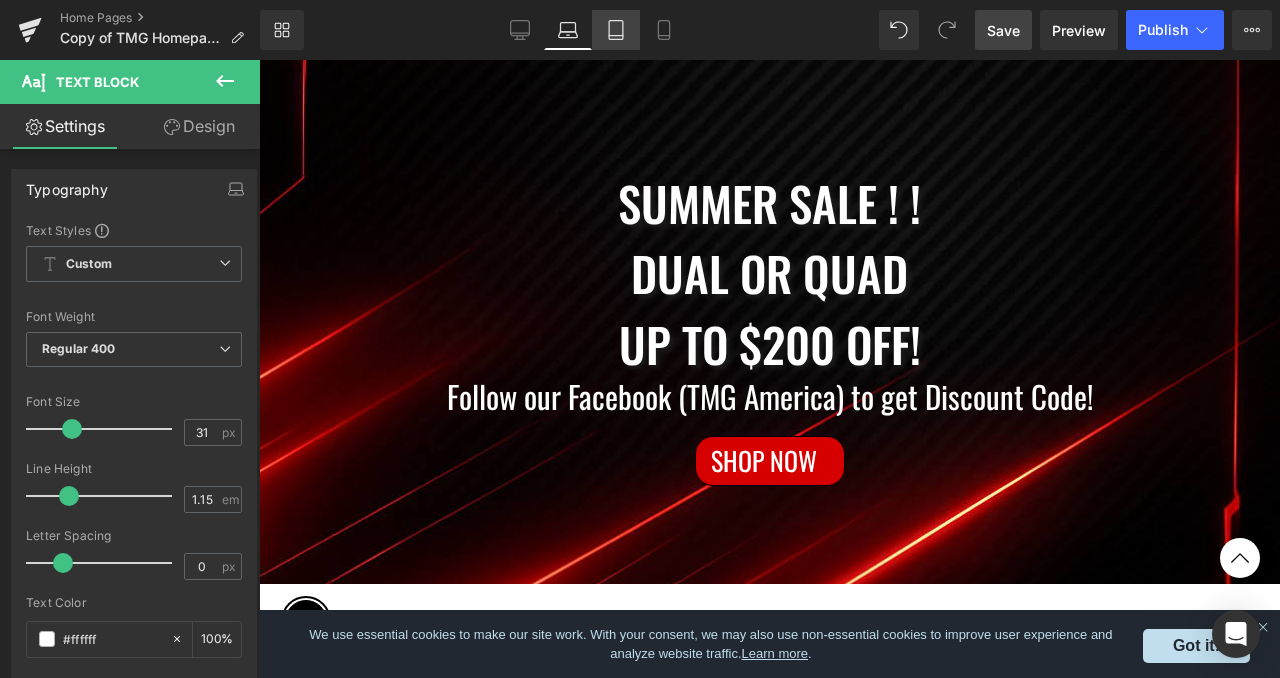 click on "Tablet" at bounding box center (616, 30) 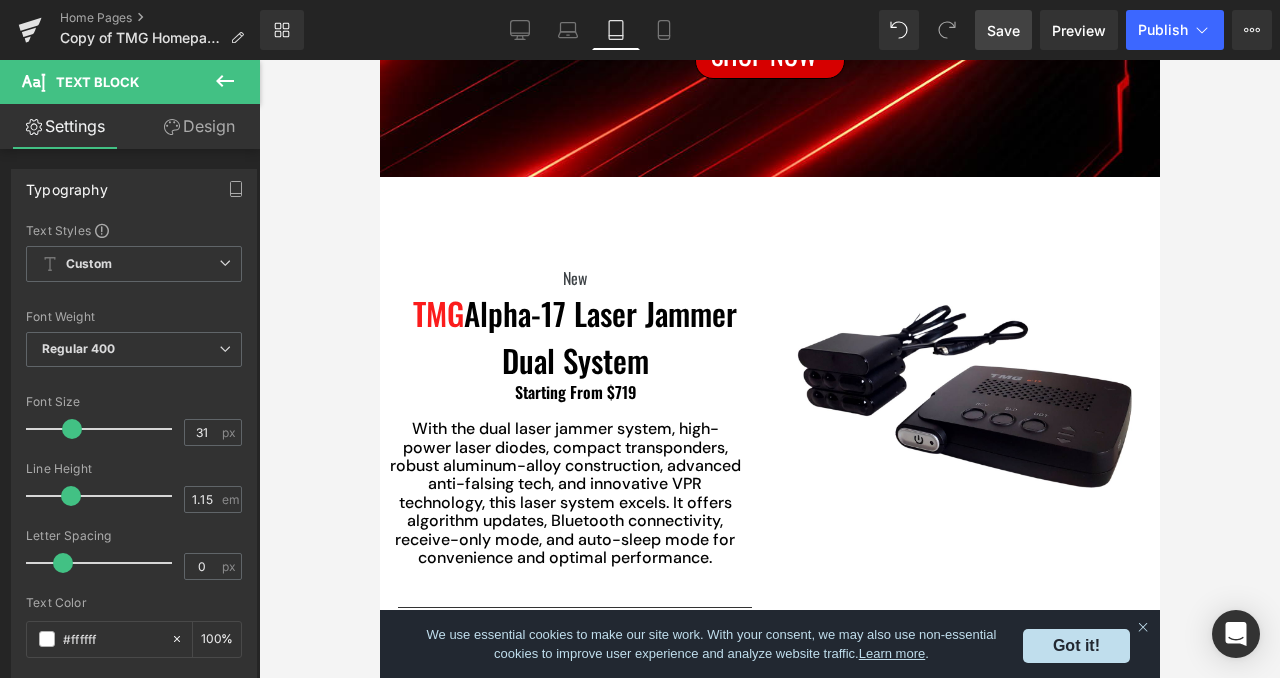 scroll, scrollTop: 0, scrollLeft: 0, axis: both 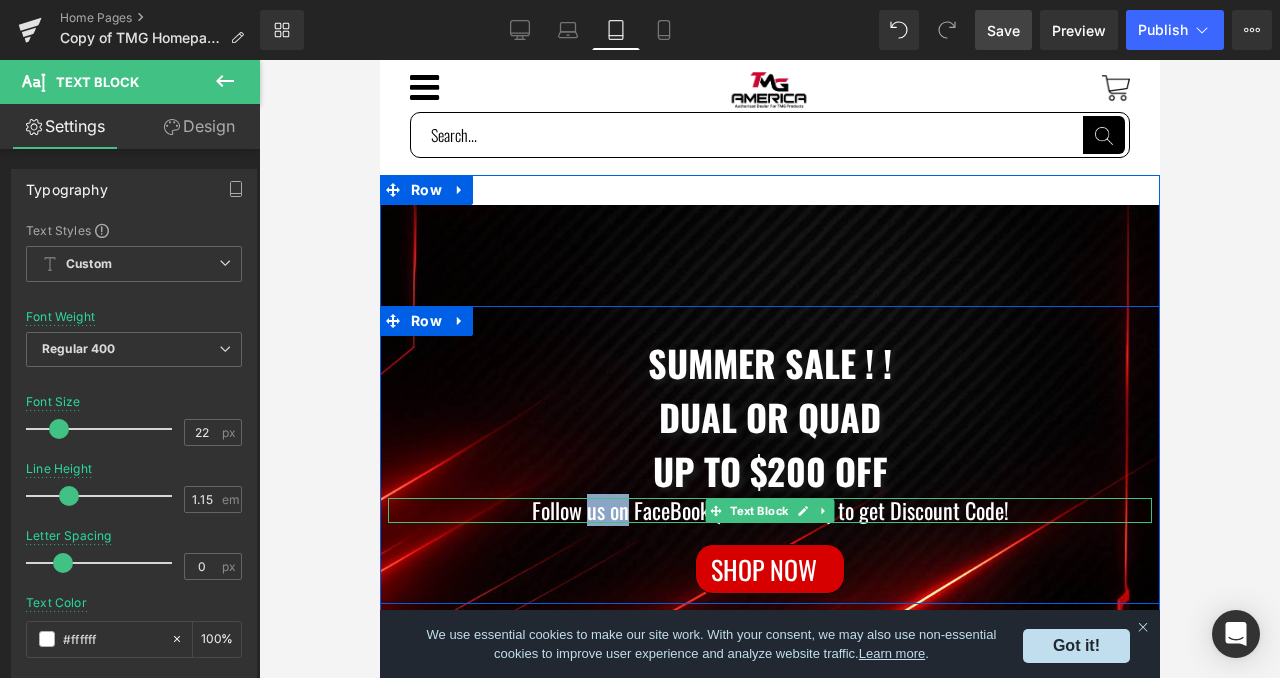 drag, startPoint x: 614, startPoint y: 516, endPoint x: 587, endPoint y: 514, distance: 27.073973 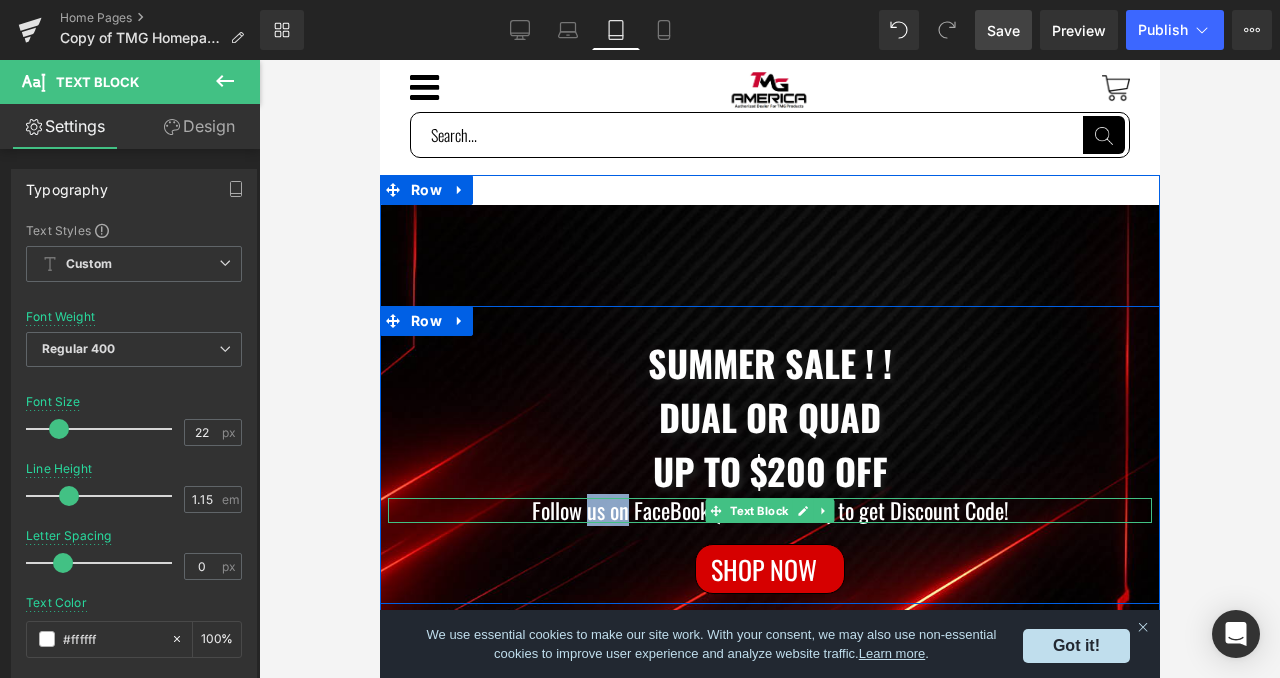 click on "Follow us on FaceBook (TMG America) to get Discount Code!" at bounding box center [769, 510] 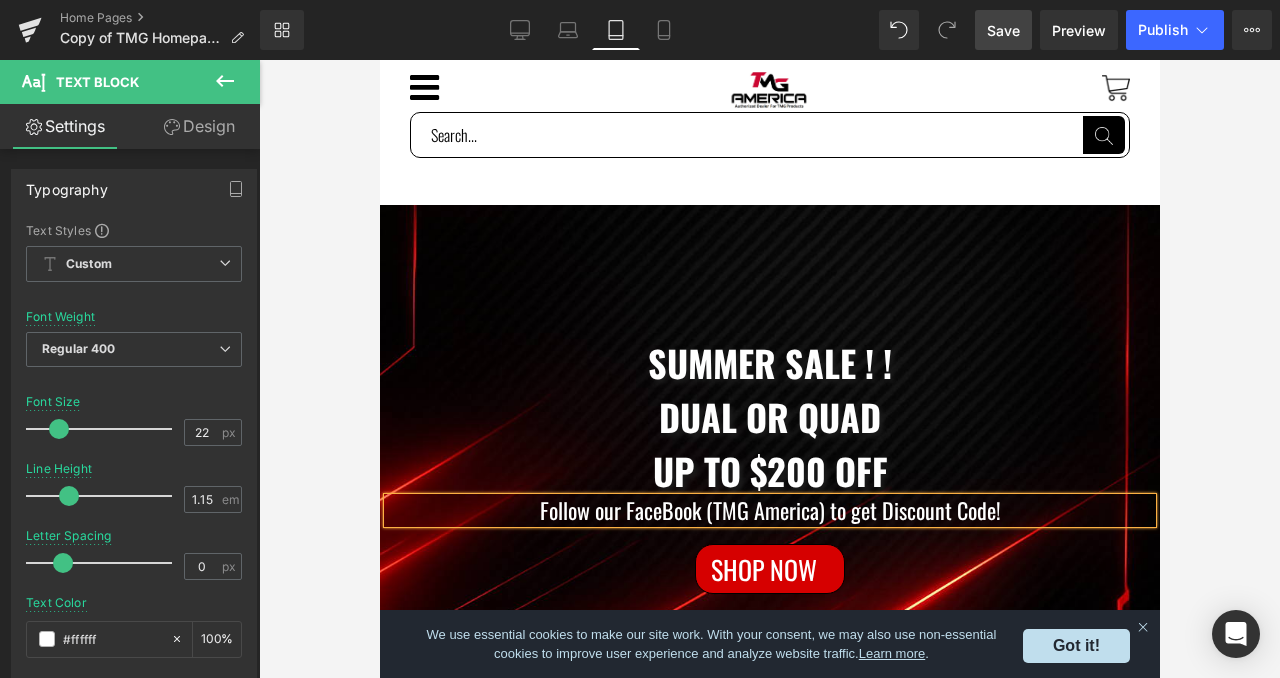 click on "Library Tablet Desktop Laptop Tablet Mobile Save Preview Publish Scheduled View Live Page View with current Template Save Template to Library Schedule Publish  Optimize  Publish Settings Shortcuts  Your page can’t be published   You've reached the maximum number of published pages on your plan  (0/0).  You need to upgrade your plan or unpublish all your pages to get 1 publish slot.   Unpublish pages   Upgrade plan" at bounding box center (770, 30) 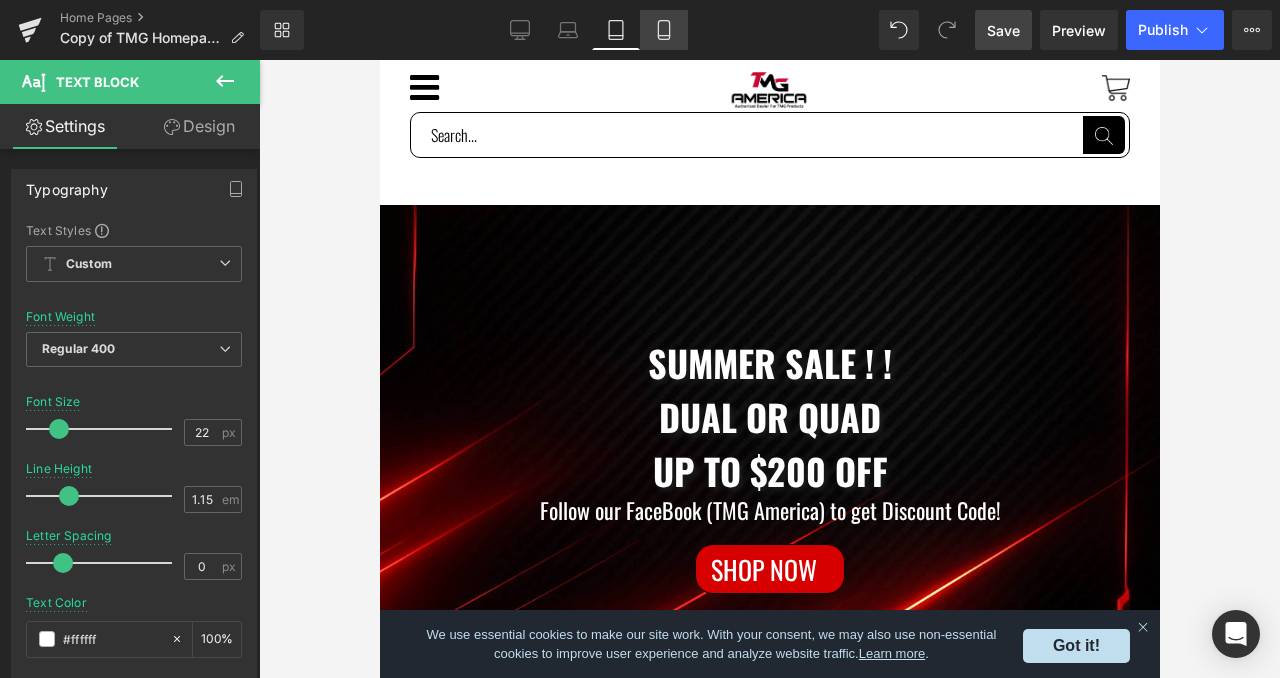 click on "Mobile" at bounding box center [664, 30] 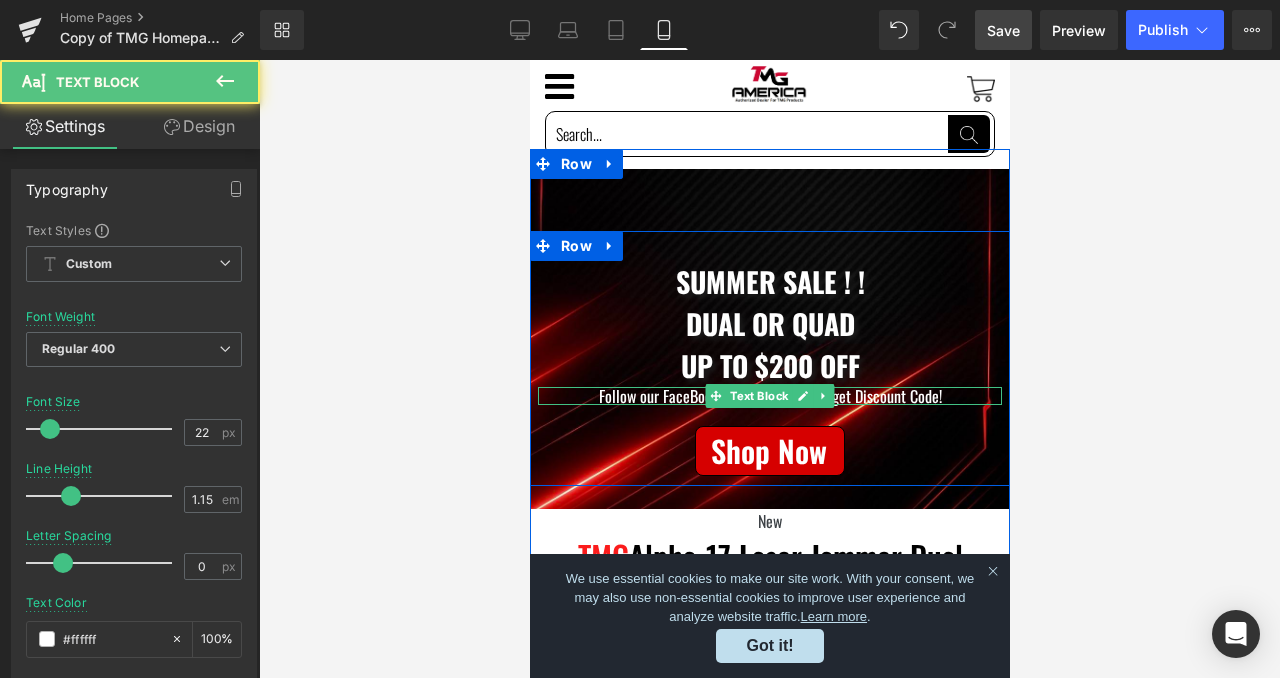 click on "Follow our FaceBook (TMG America) to get Discount Code!" at bounding box center (769, 396) 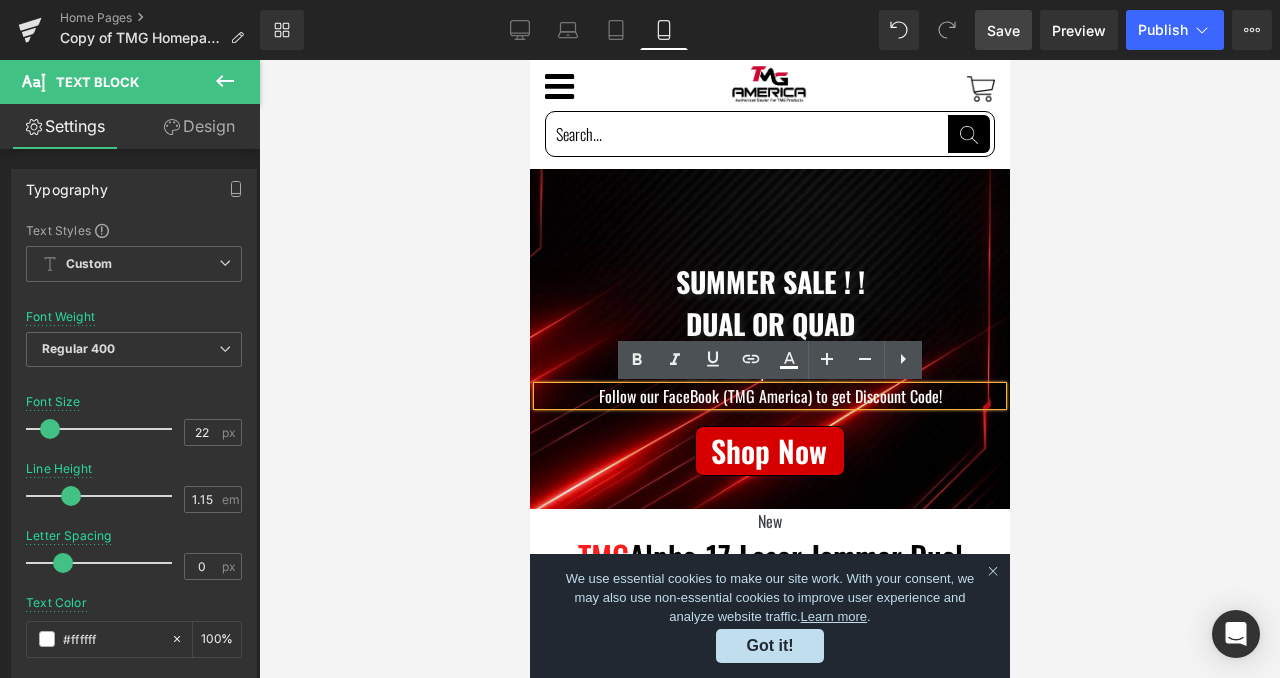 click on "Follow our FaceBook (TMG America) to get Discount Code!" at bounding box center (769, 396) 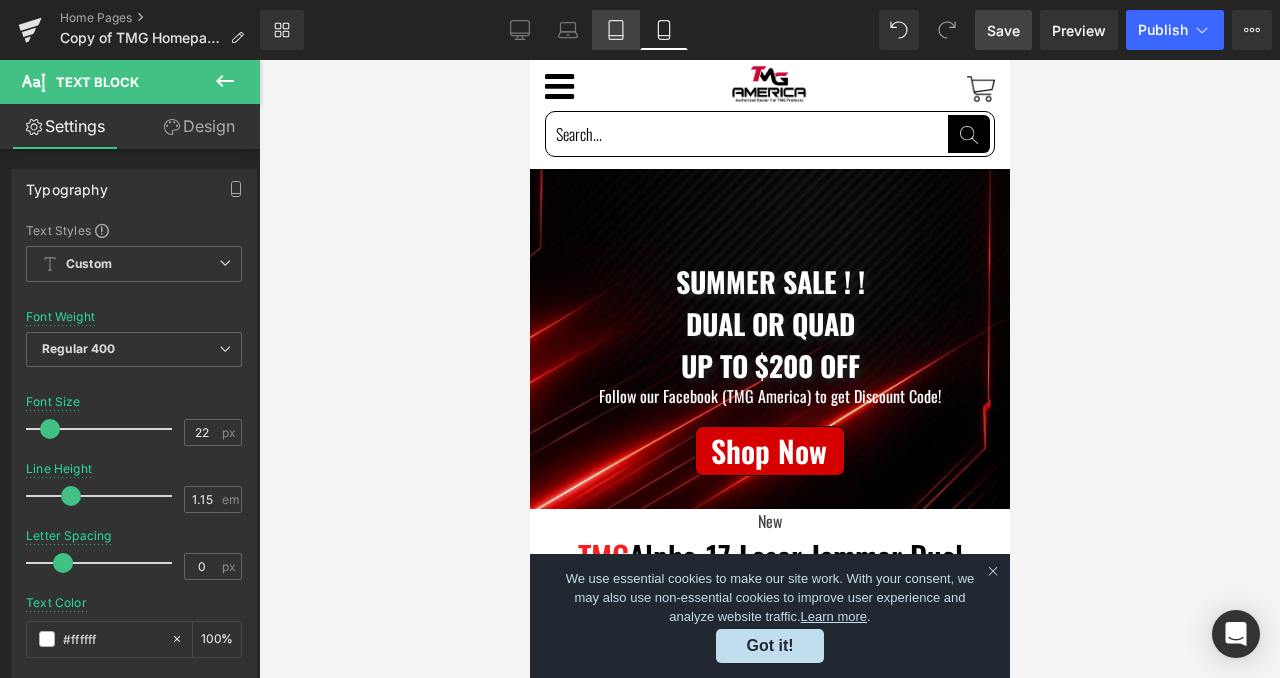click on "Tablet" at bounding box center (616, 30) 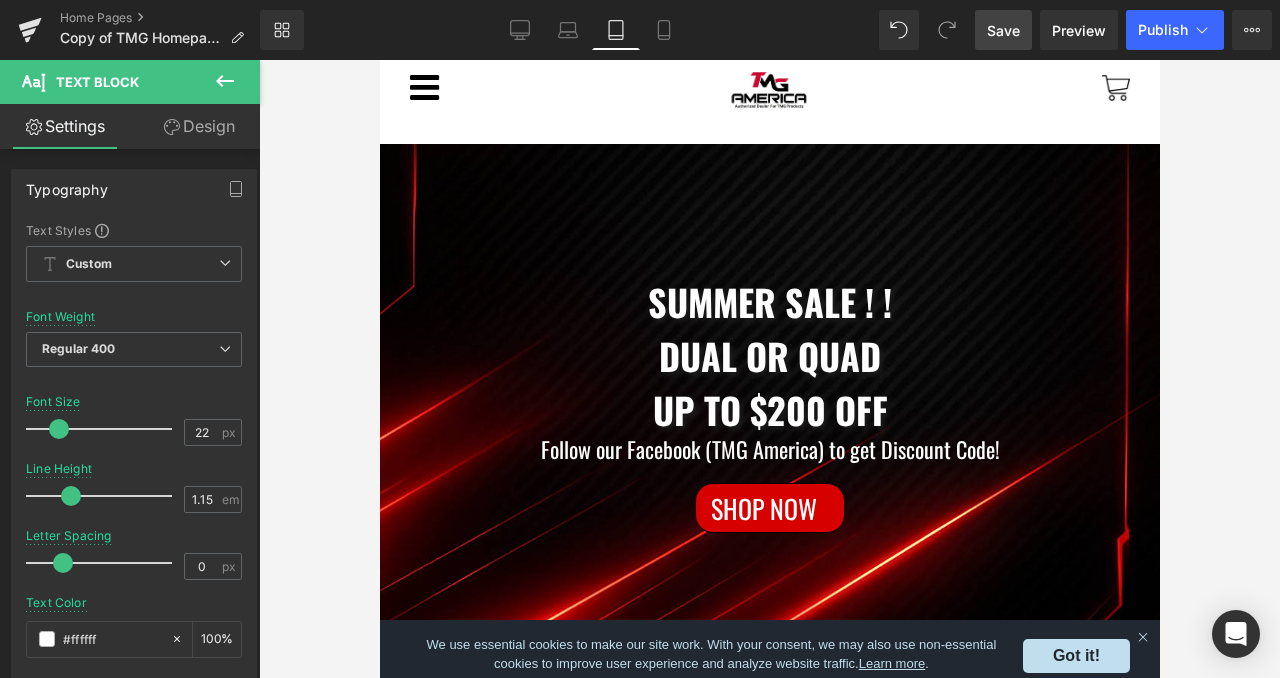 scroll, scrollTop: 111, scrollLeft: 0, axis: vertical 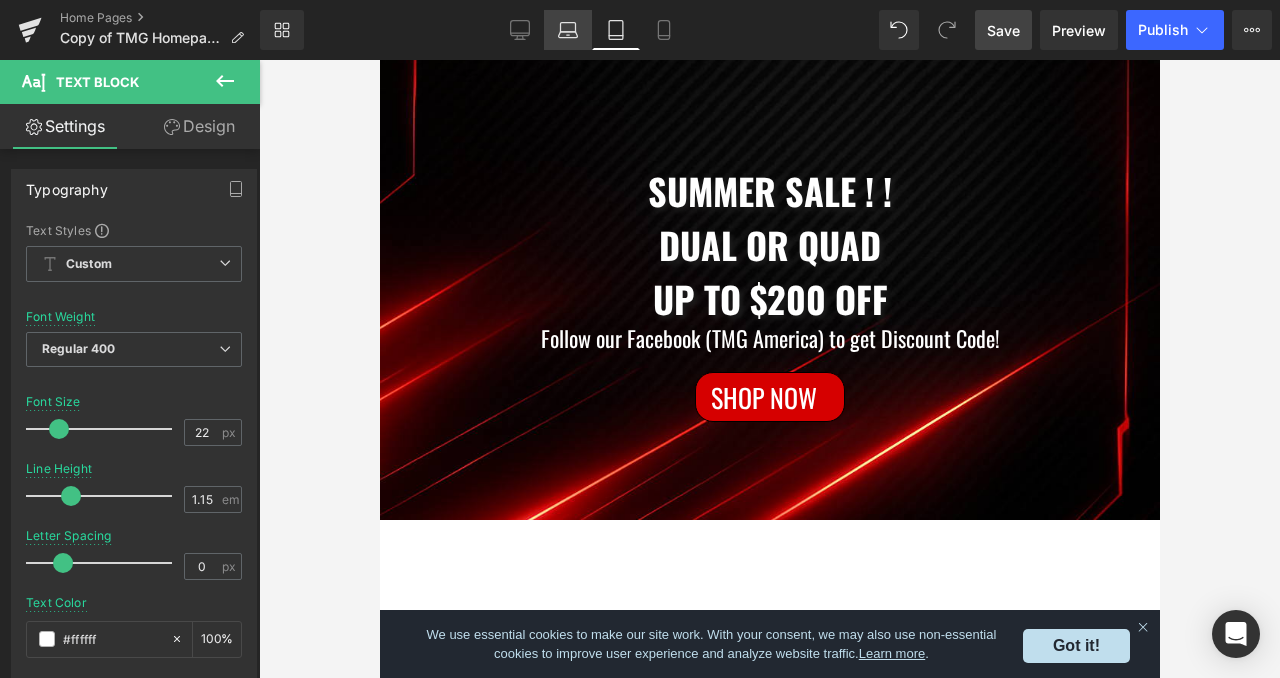 click 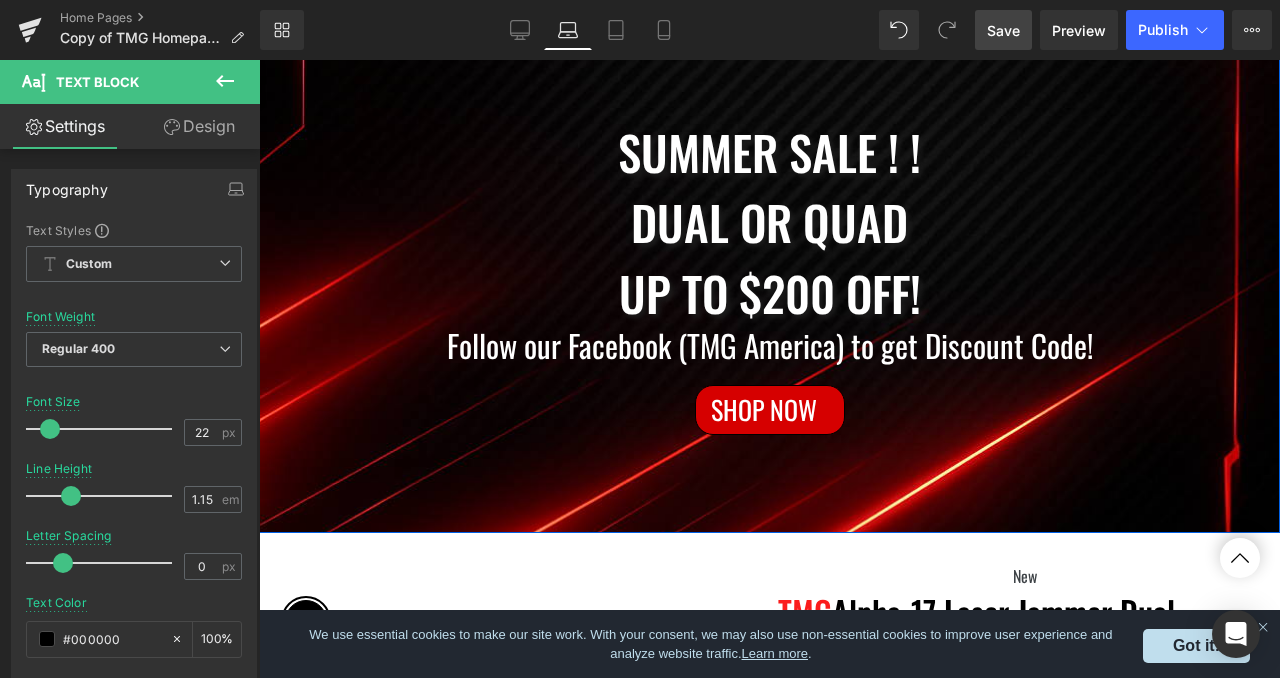 scroll, scrollTop: 574, scrollLeft: 0, axis: vertical 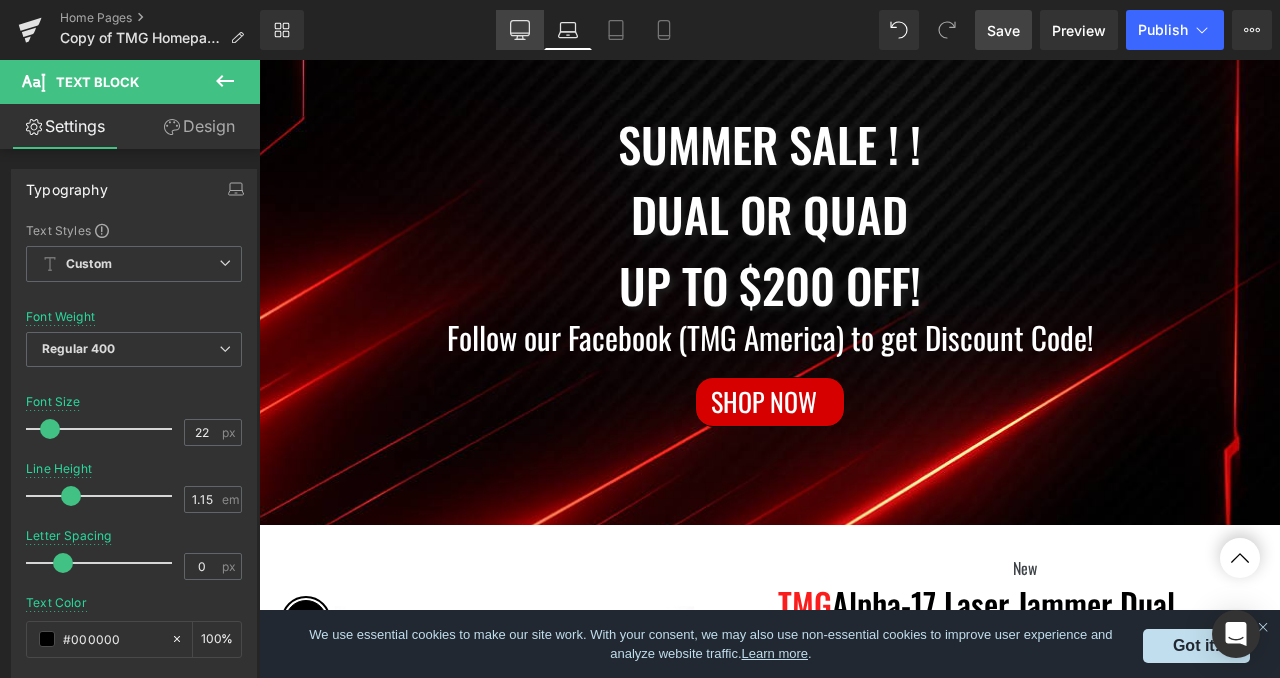 click 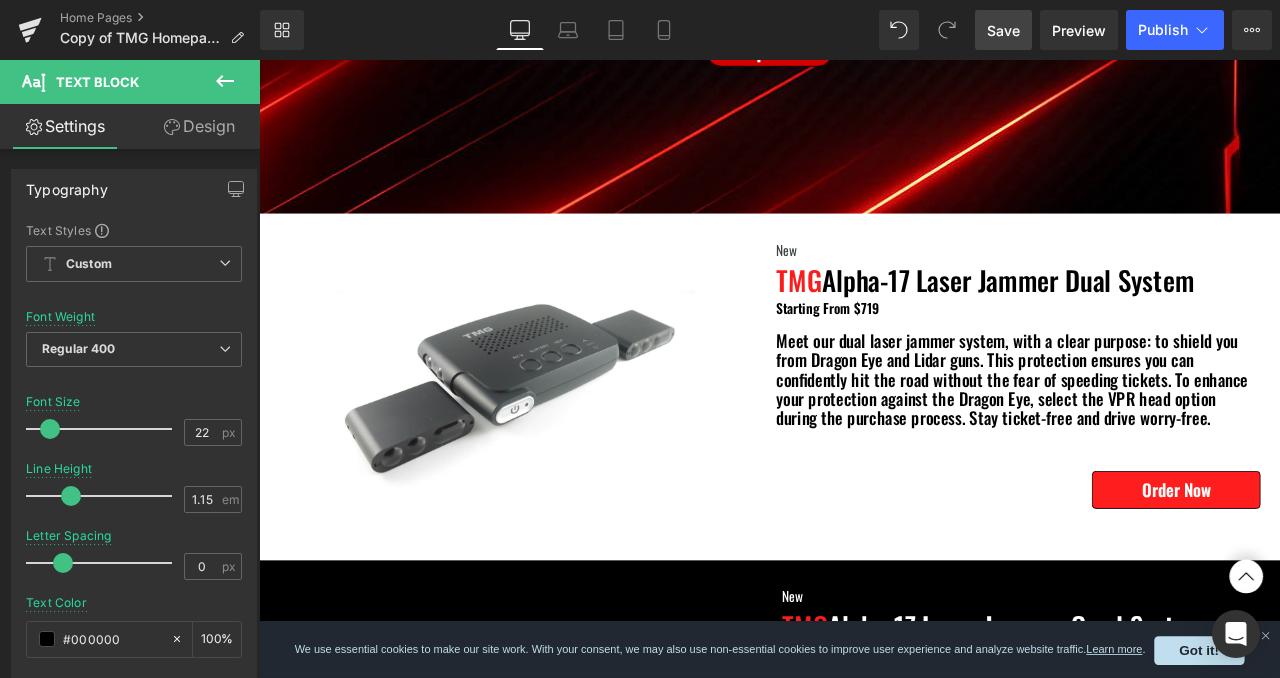 scroll, scrollTop: 710, scrollLeft: 0, axis: vertical 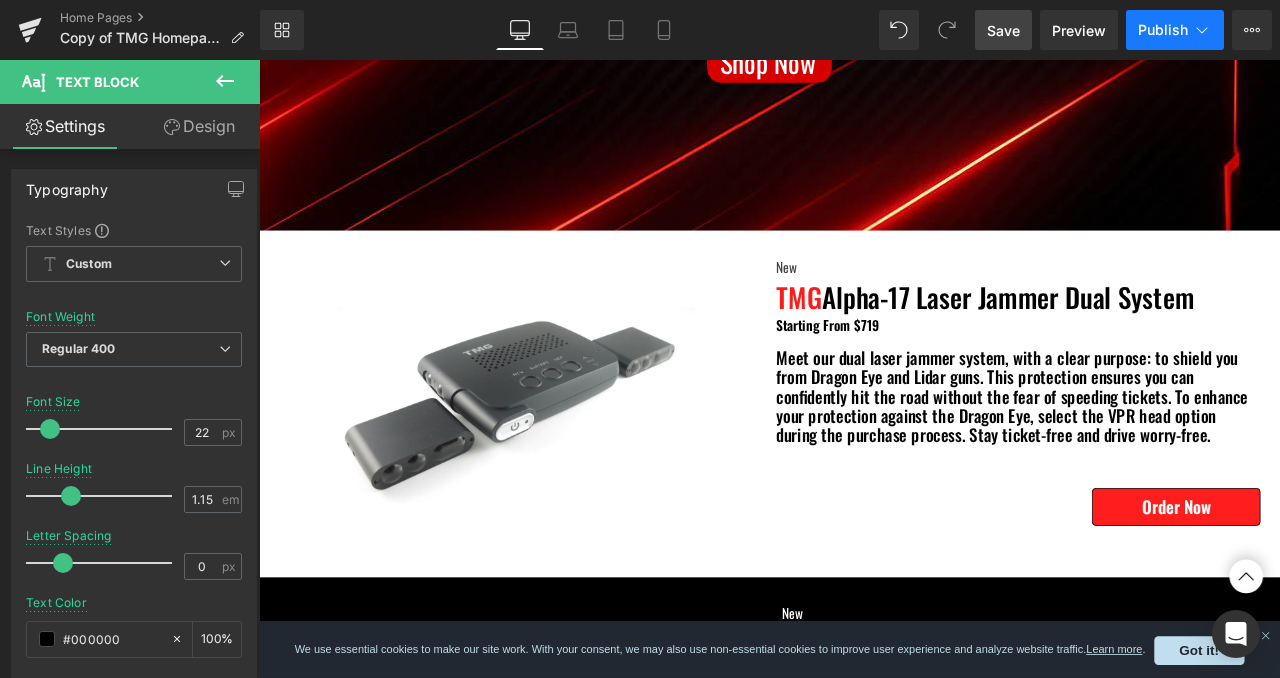 click on "Publish" at bounding box center [1163, 30] 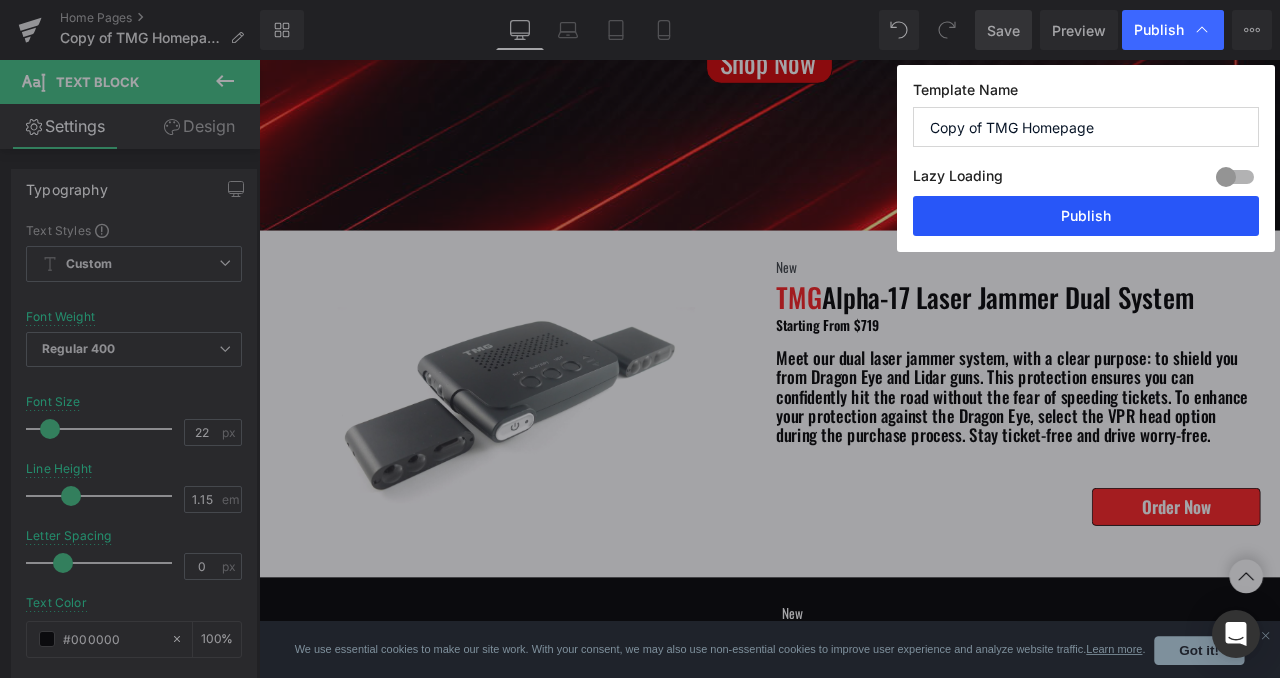 click on "Publish" at bounding box center [1086, 216] 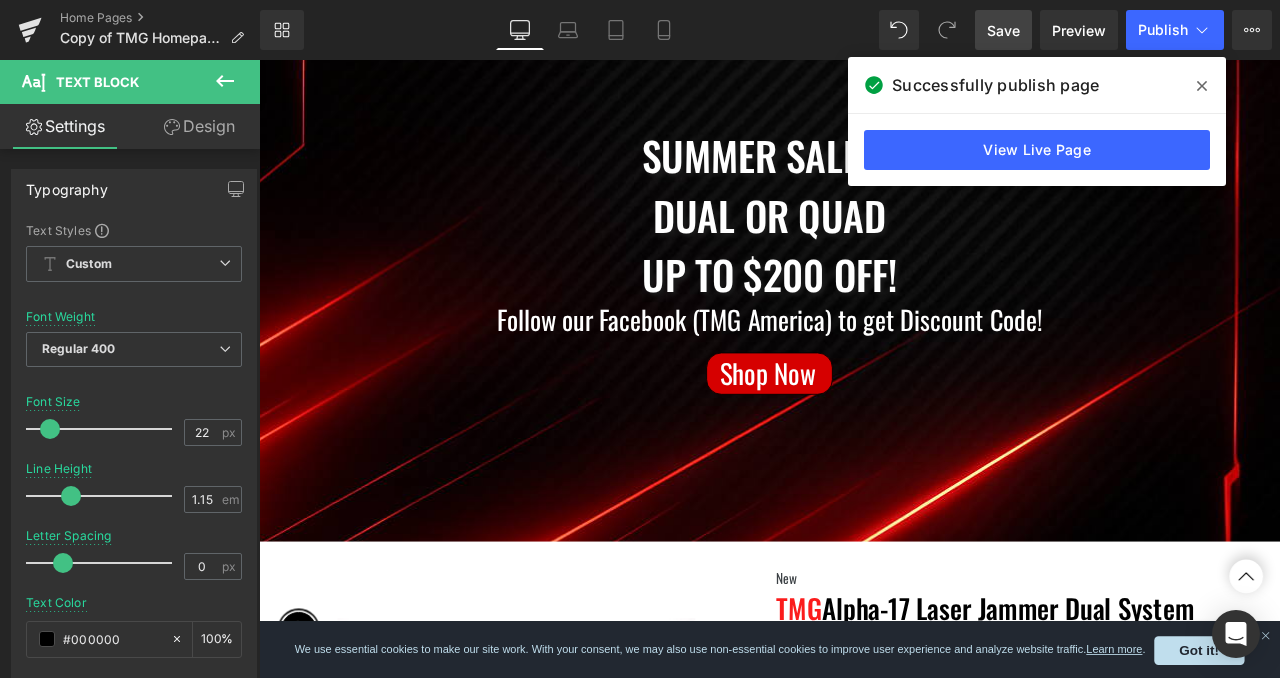 scroll, scrollTop: 339, scrollLeft: 0, axis: vertical 